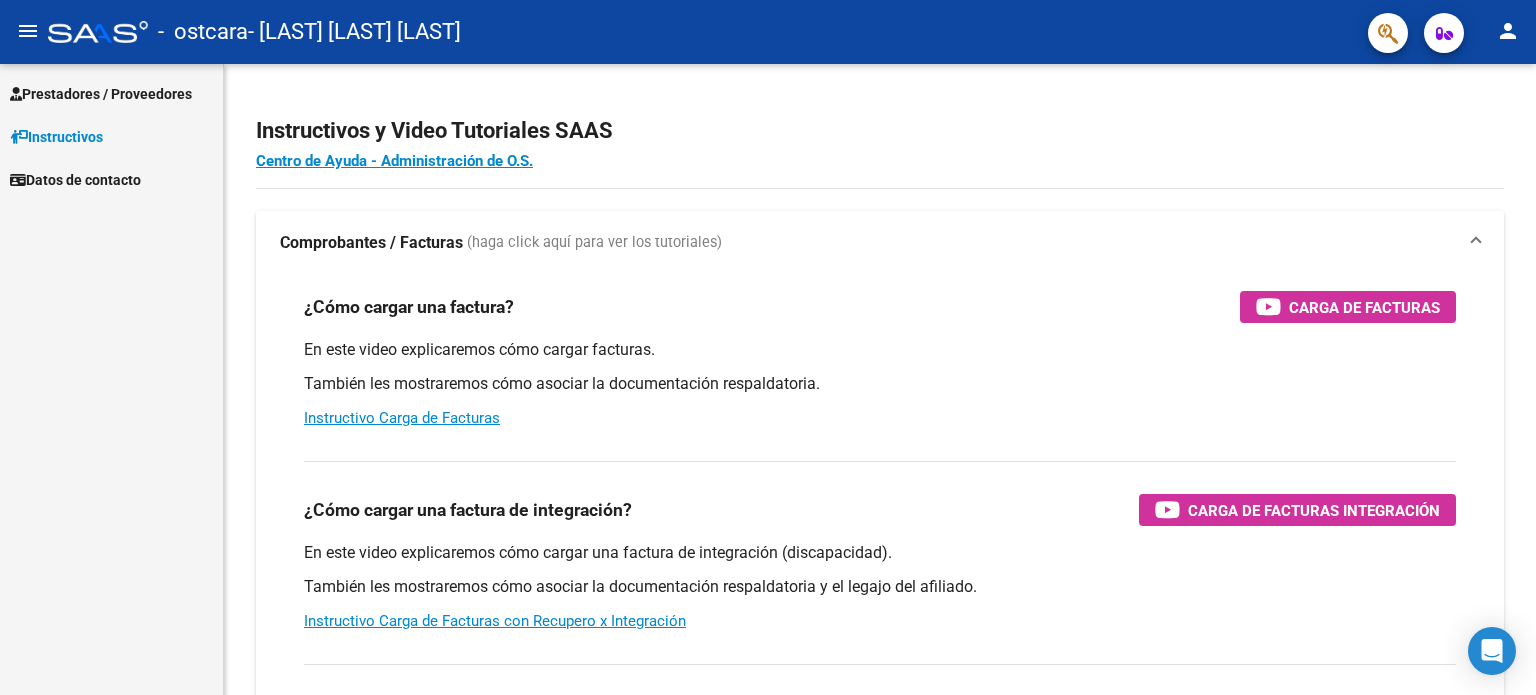 scroll, scrollTop: 0, scrollLeft: 0, axis: both 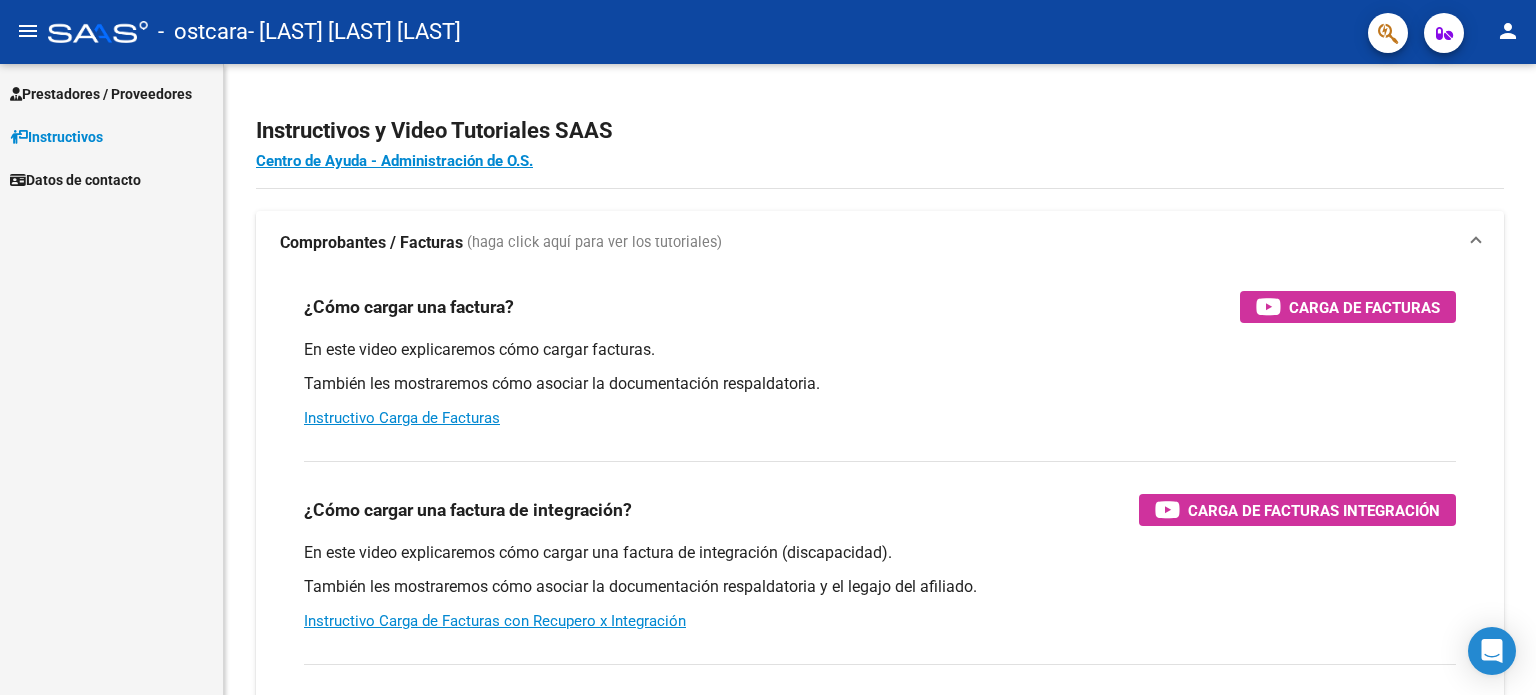 click on "Prestadores / Proveedores" at bounding box center [101, 94] 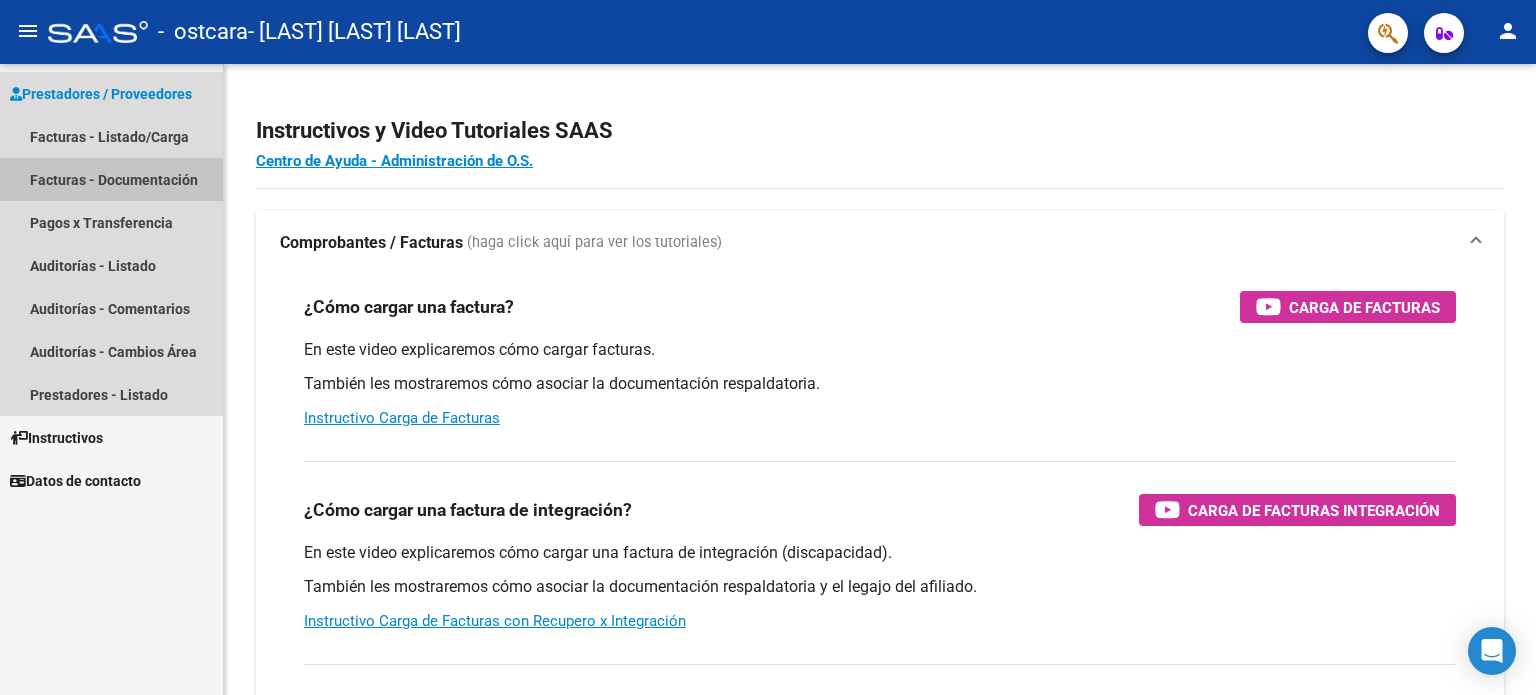 click on "Facturas - Documentación" at bounding box center (111, 179) 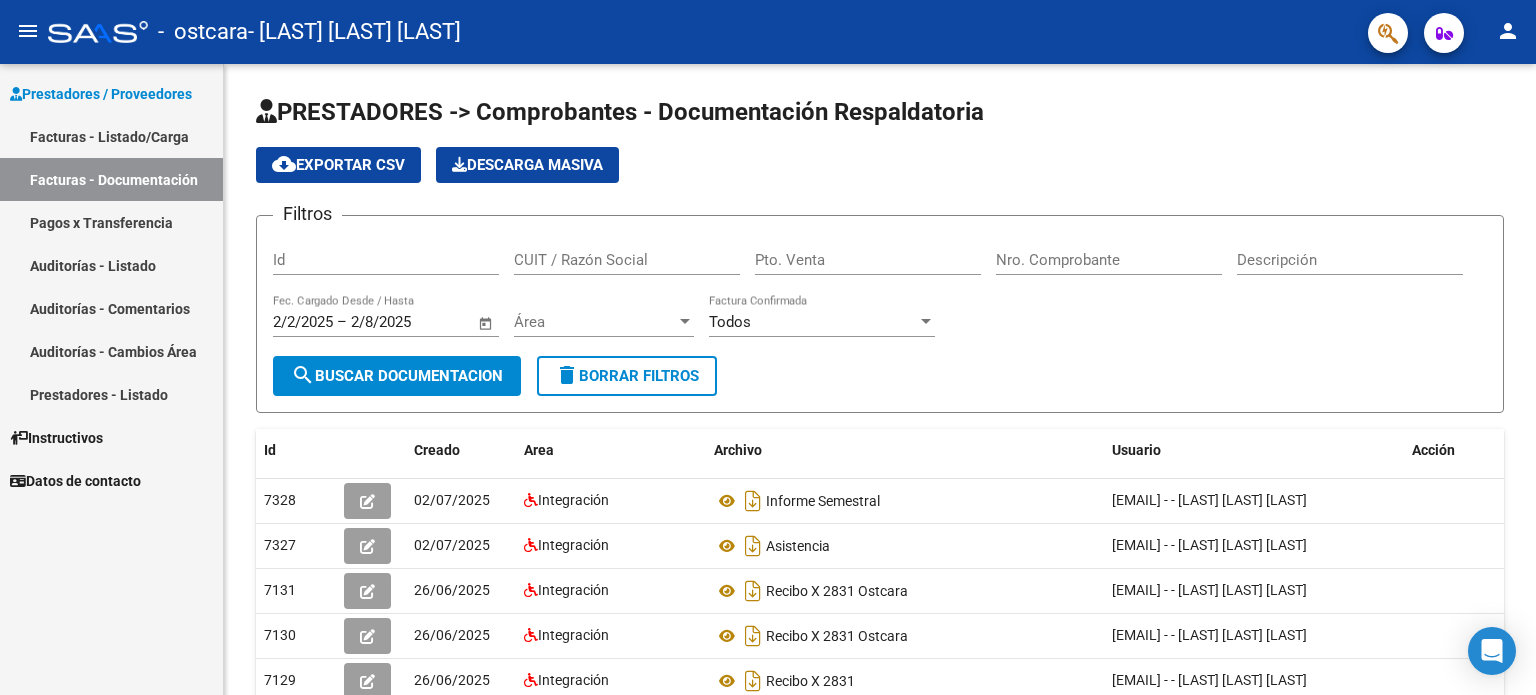 click on "Facturas - Listado/Carga" at bounding box center [111, 136] 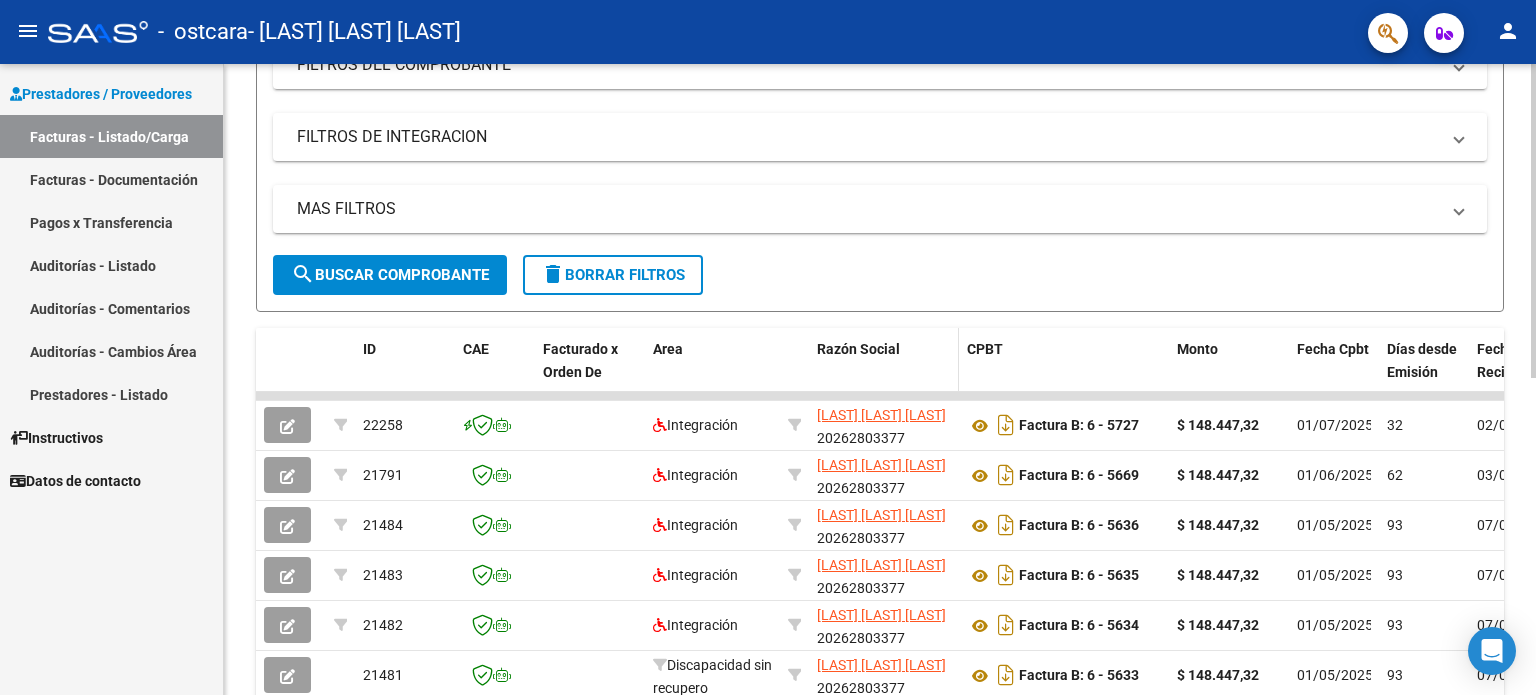 scroll, scrollTop: 300, scrollLeft: 0, axis: vertical 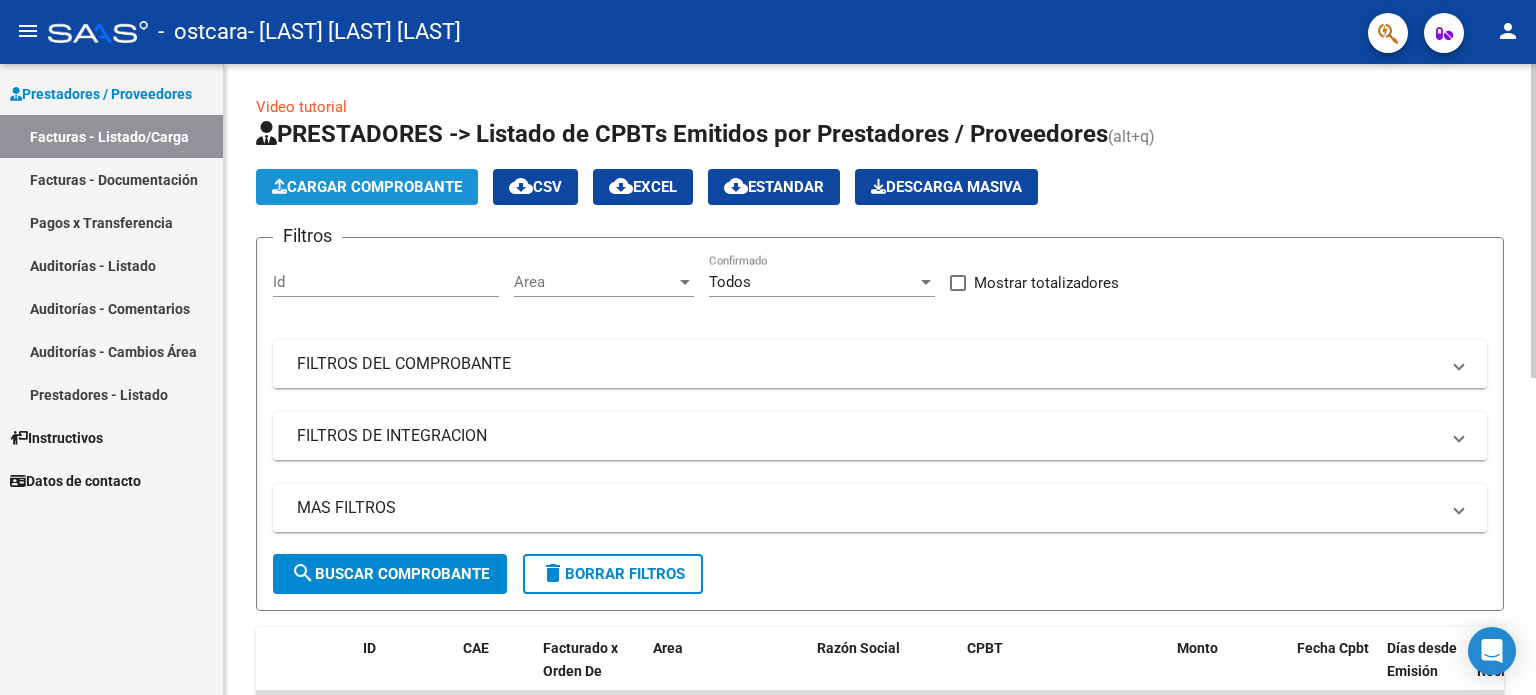 click on "Cargar Comprobante" 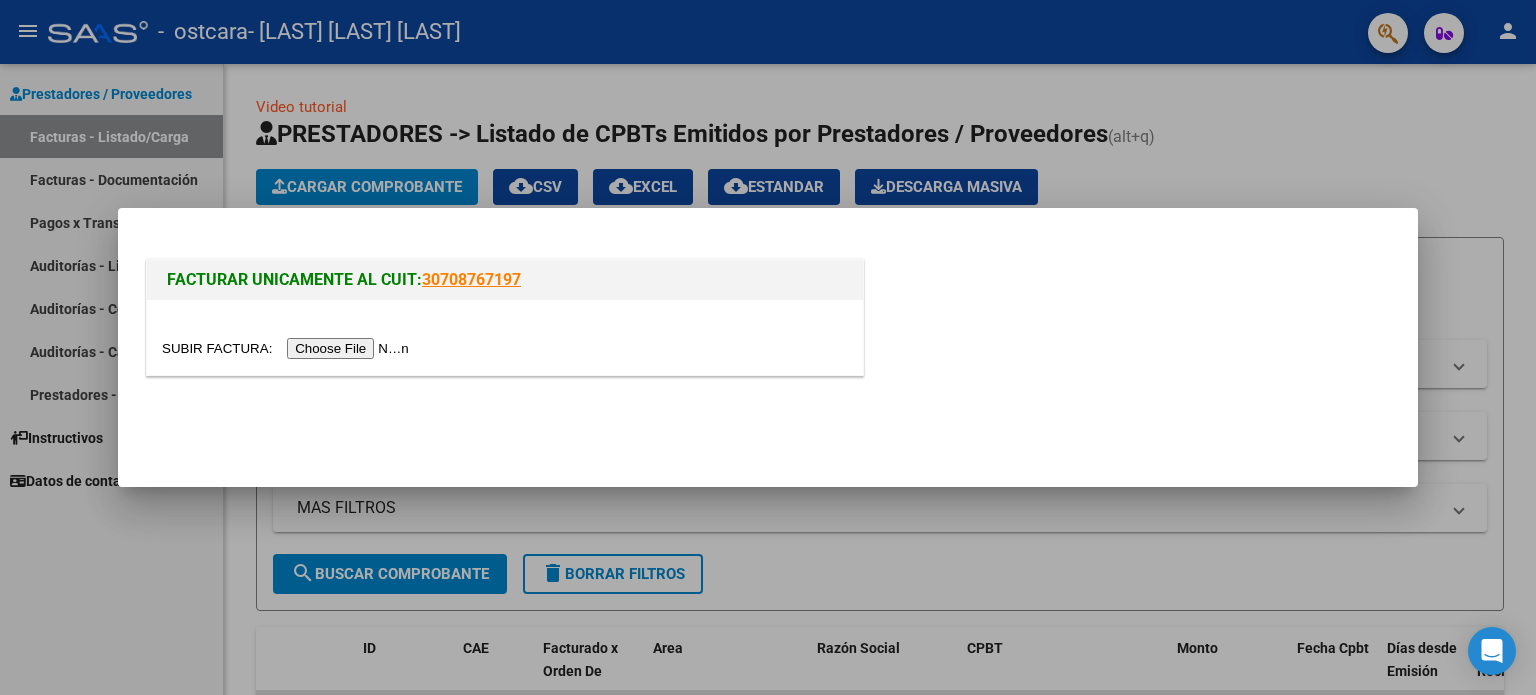 click at bounding box center (288, 348) 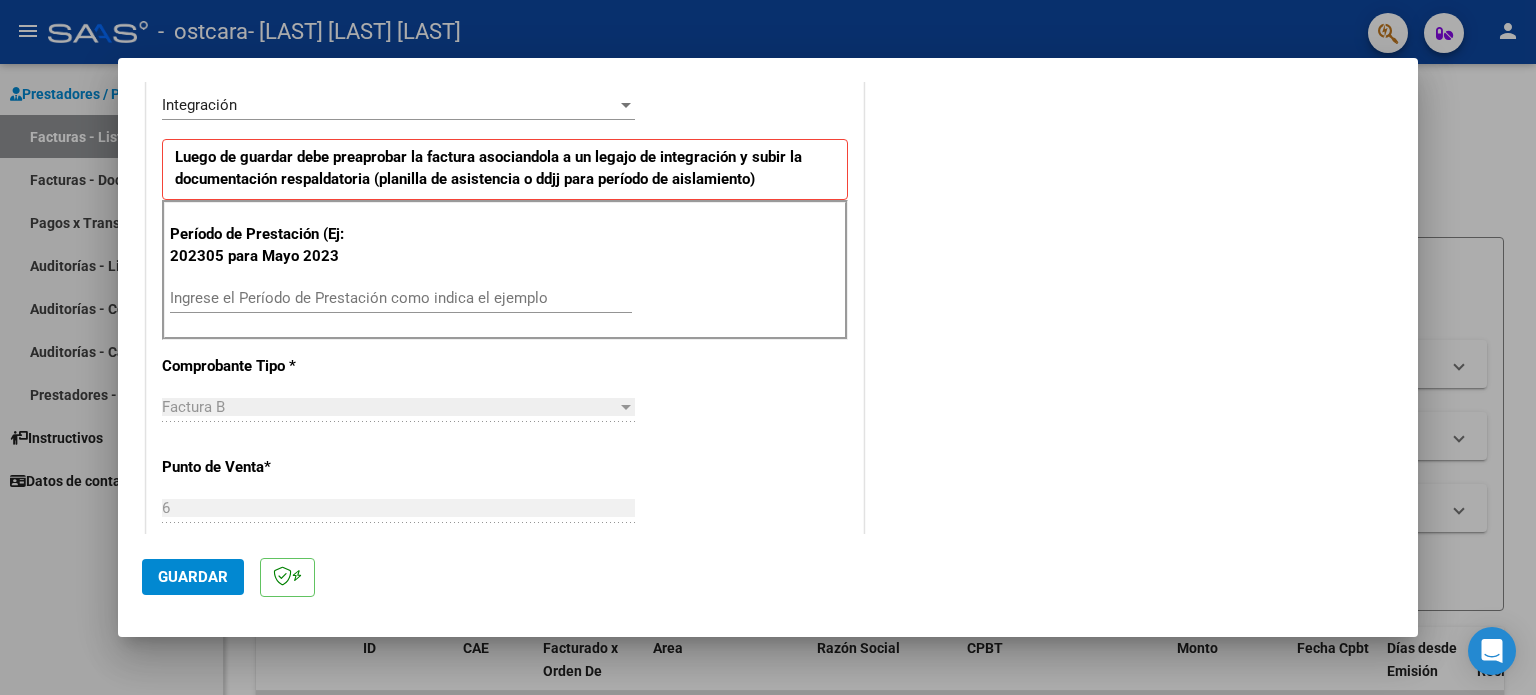 scroll, scrollTop: 500, scrollLeft: 0, axis: vertical 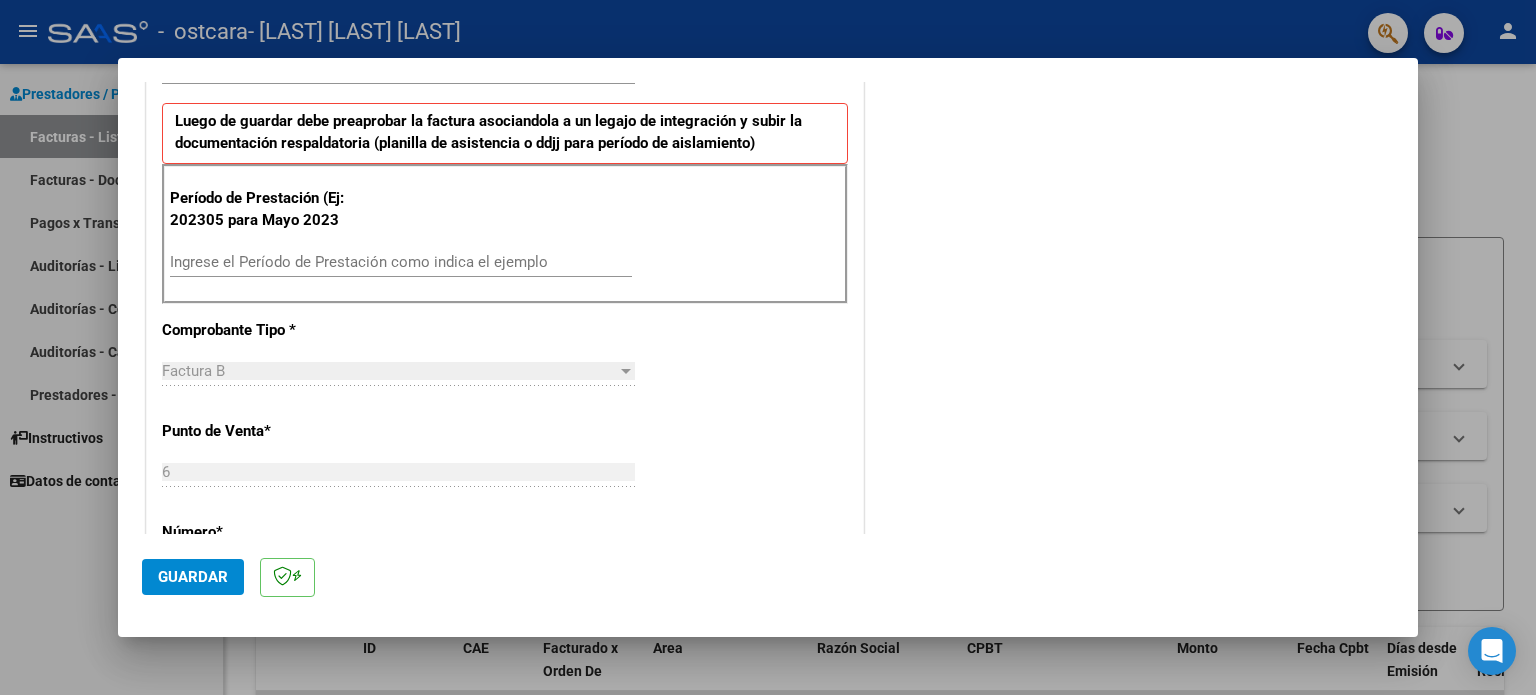 click on "Ingrese el Período de Prestación como indica el ejemplo" at bounding box center [401, 262] 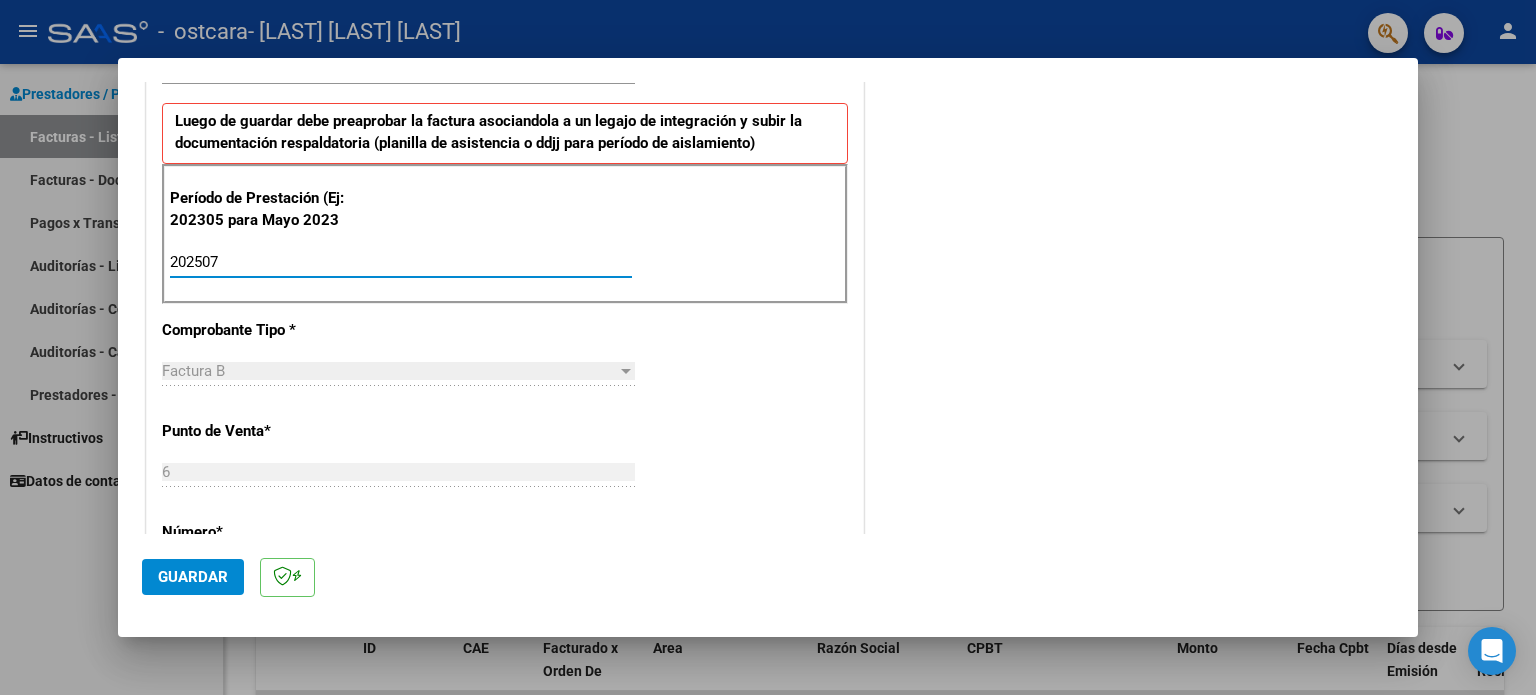 type on "202507" 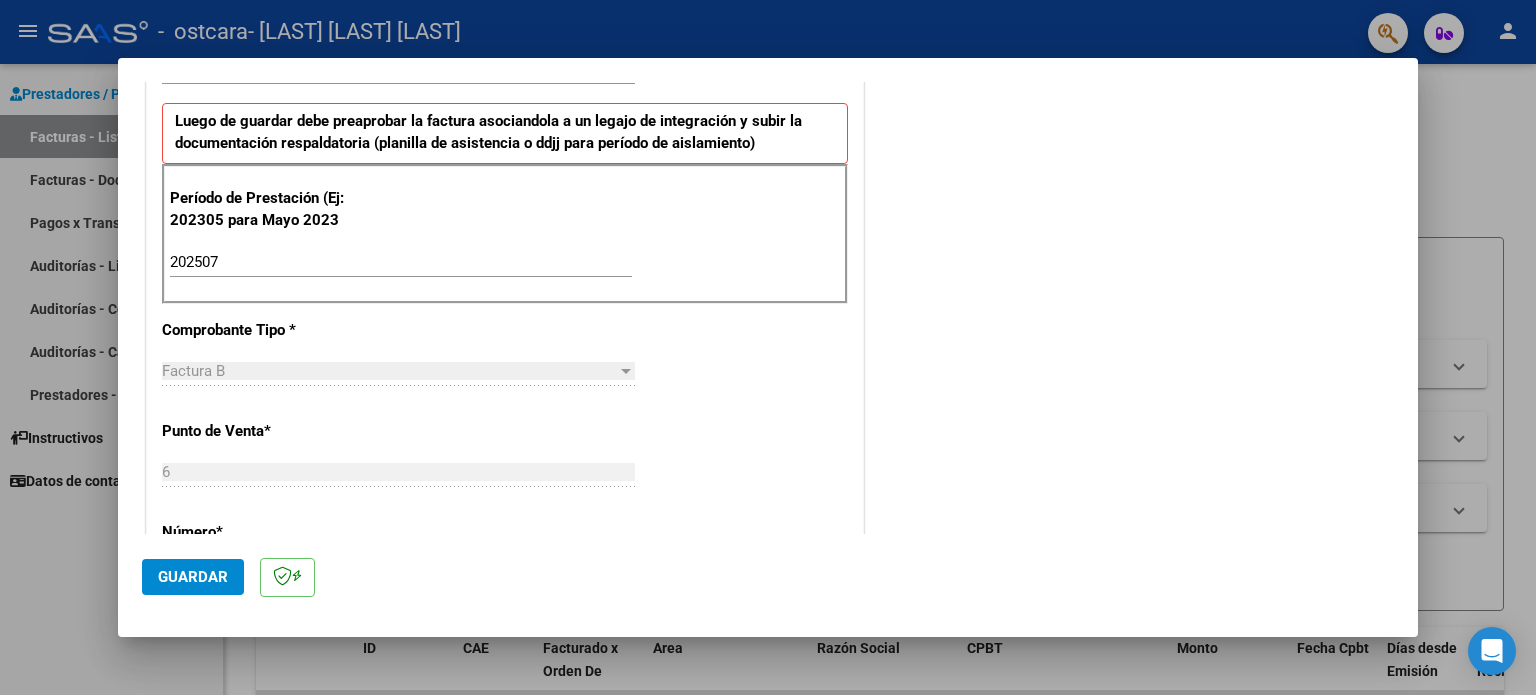 click on "CUIT  *   [CUIT] Ingresar CUIT  ANALISIS PRESTADOR  Area destinado * Integración Seleccionar Area Luego de guardar debe preaprobar la factura asociandola a un legajo de integración y subir la documentación respaldatoria (planilla de asistencia o ddjj para período de aislamiento)  Período de Prestación (Ej: 202305 para Mayo 2023    [DATE] Ingrese el Período de Prestación como indica el ejemplo   Comprobante Tipo * Factura B Seleccionar Tipo Punto de Venta  *   6 Ingresar el Nro.  Número  *   5779 Ingresar el Nro.  Monto  *   $ 148.447,32 Ingresar el monto  Fecha del Cpbt.  *   [DATE] Ingresar la fecha  CAE / CAEA (no ingrese CAI)    75297381080800 Ingresar el CAE o CAEA (no ingrese CAI)  Fecha de Vencimiento    Ingresar la fecha  Ref. Externa    Ingresar la ref.  N° Liquidación    Ingresar el N° Liquidación" at bounding box center [505, 566] 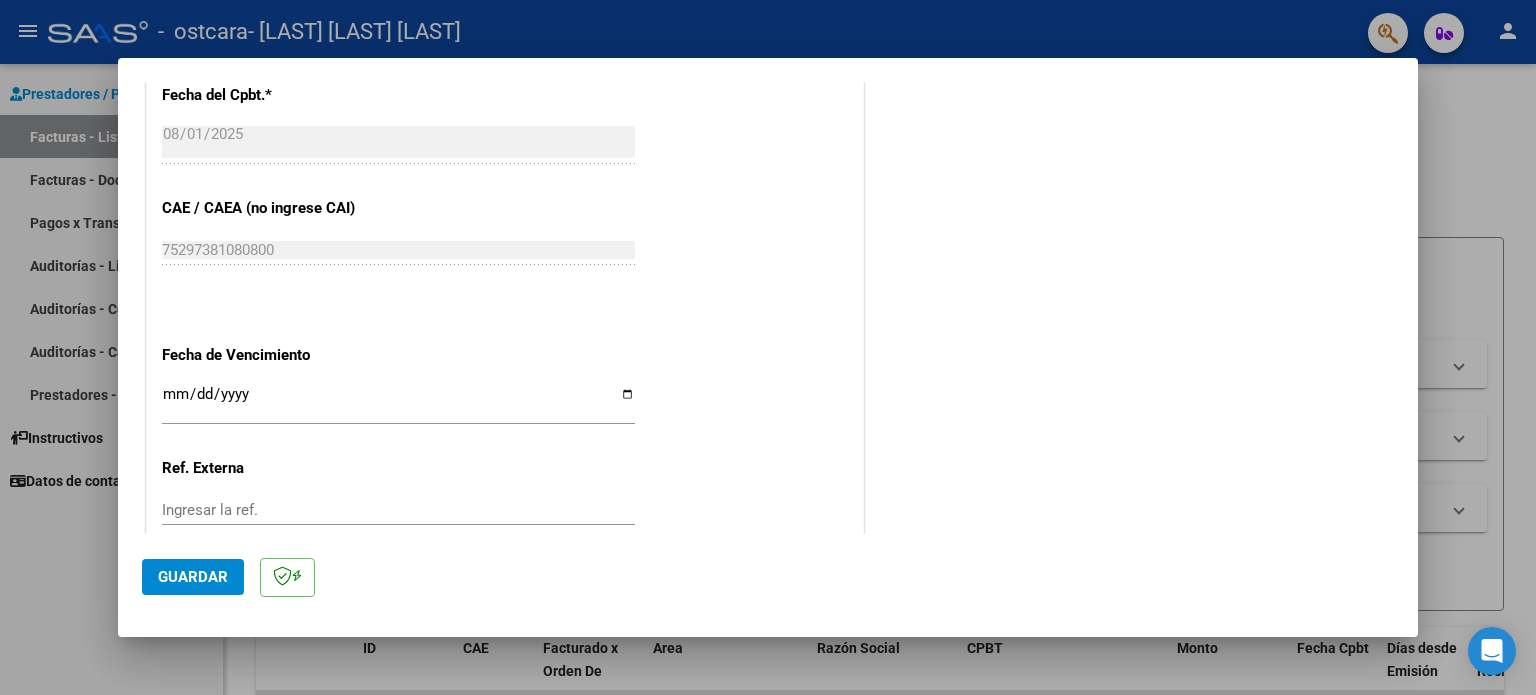 scroll, scrollTop: 1268, scrollLeft: 0, axis: vertical 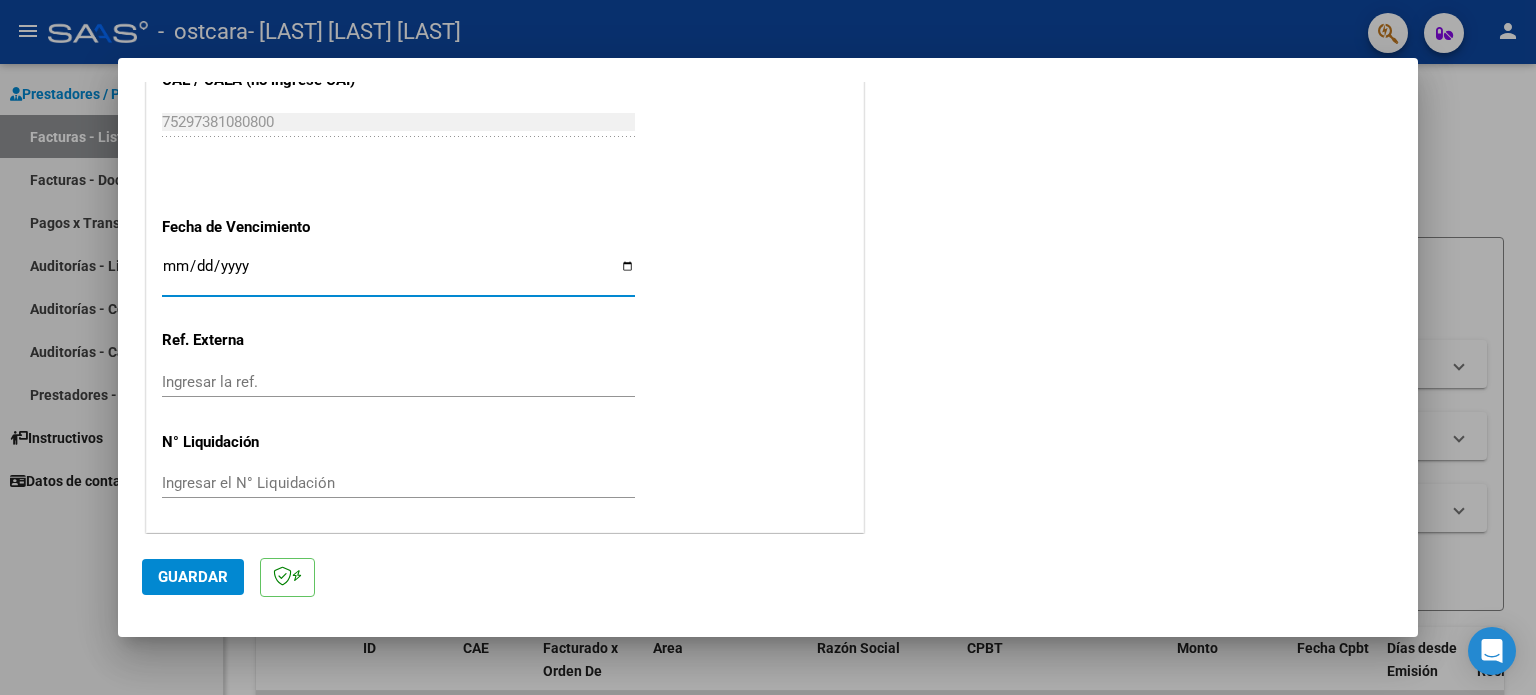 click on "Ingresar la fecha" at bounding box center (398, 274) 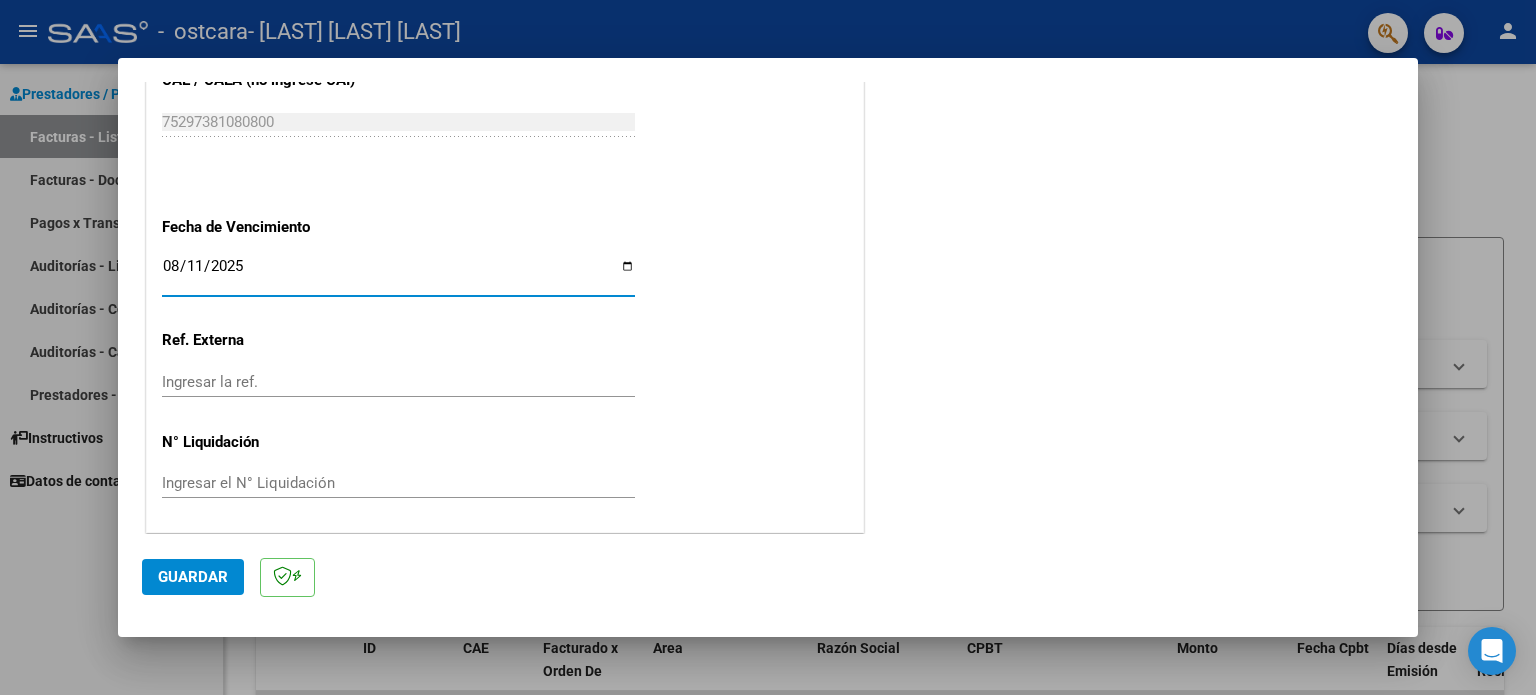 type on "2025-08-11" 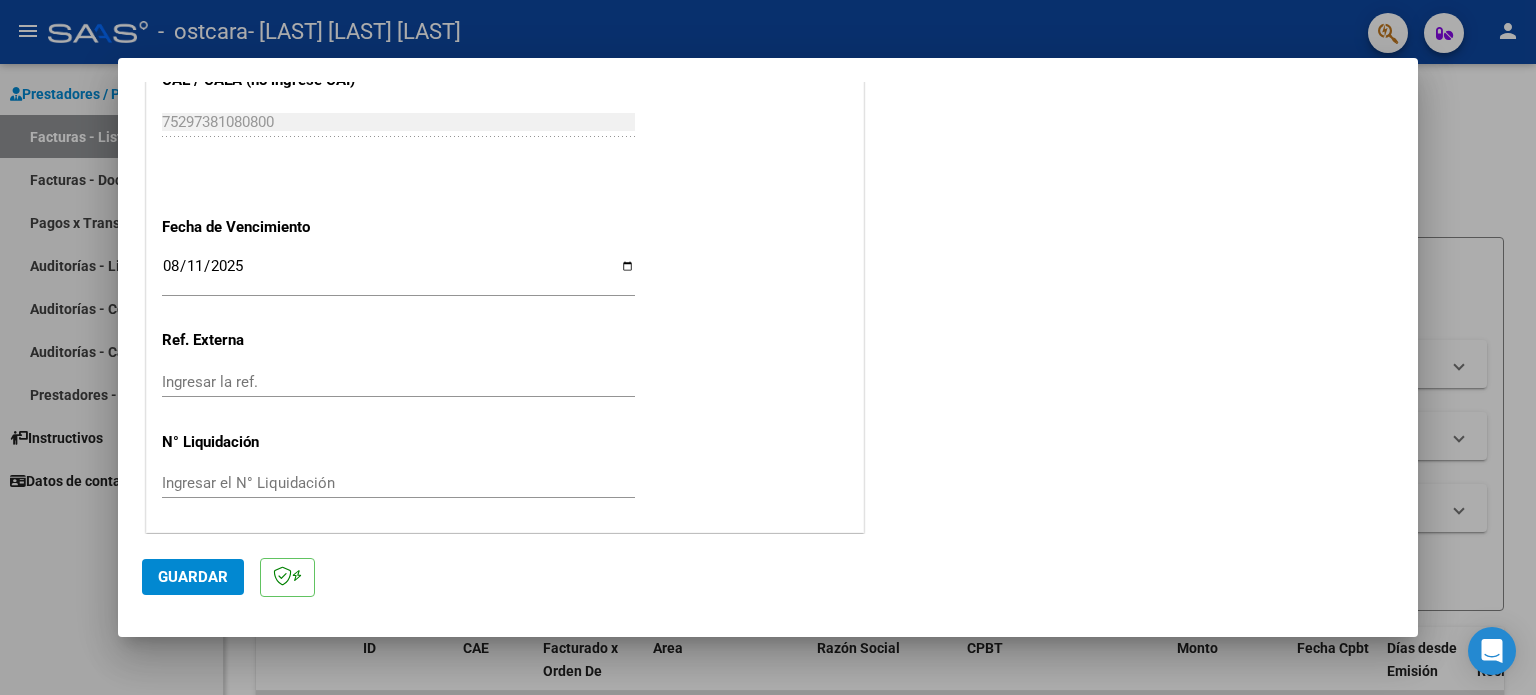 click on "CUIT  *   [CUIT] Ingresar CUIT  ANALISIS PRESTADOR  Area destinado * Integración Seleccionar Area Luego de guardar debe preaprobar la factura asociandola a un legajo de integración y subir la documentación respaldatoria (planilla de asistencia o ddjj para período de aislamiento)  Período de Prestación (Ej: 202305 para Mayo 2023    [DATE] Ingrese el Período de Prestación como indica el ejemplo   Comprobante Tipo * Factura B Seleccionar Tipo Punto de Venta  *   6 Ingresar el Nro.  Número  *   5779 Ingresar el Nro.  Monto  *   $ 148.447,32 Ingresar el monto  Fecha del Cpbt.  *   [DATE] Ingresar la fecha  CAE / CAEA (no ingrese CAI)    75297381080800 Ingresar el CAE o CAEA (no ingrese CAI)  Fecha de Vencimiento    [DATE] Ingresar la fecha  Ref. Externa    Ingresar la ref.  N° Liquidación    Ingresar el N° Liquidación" at bounding box center (505, -202) 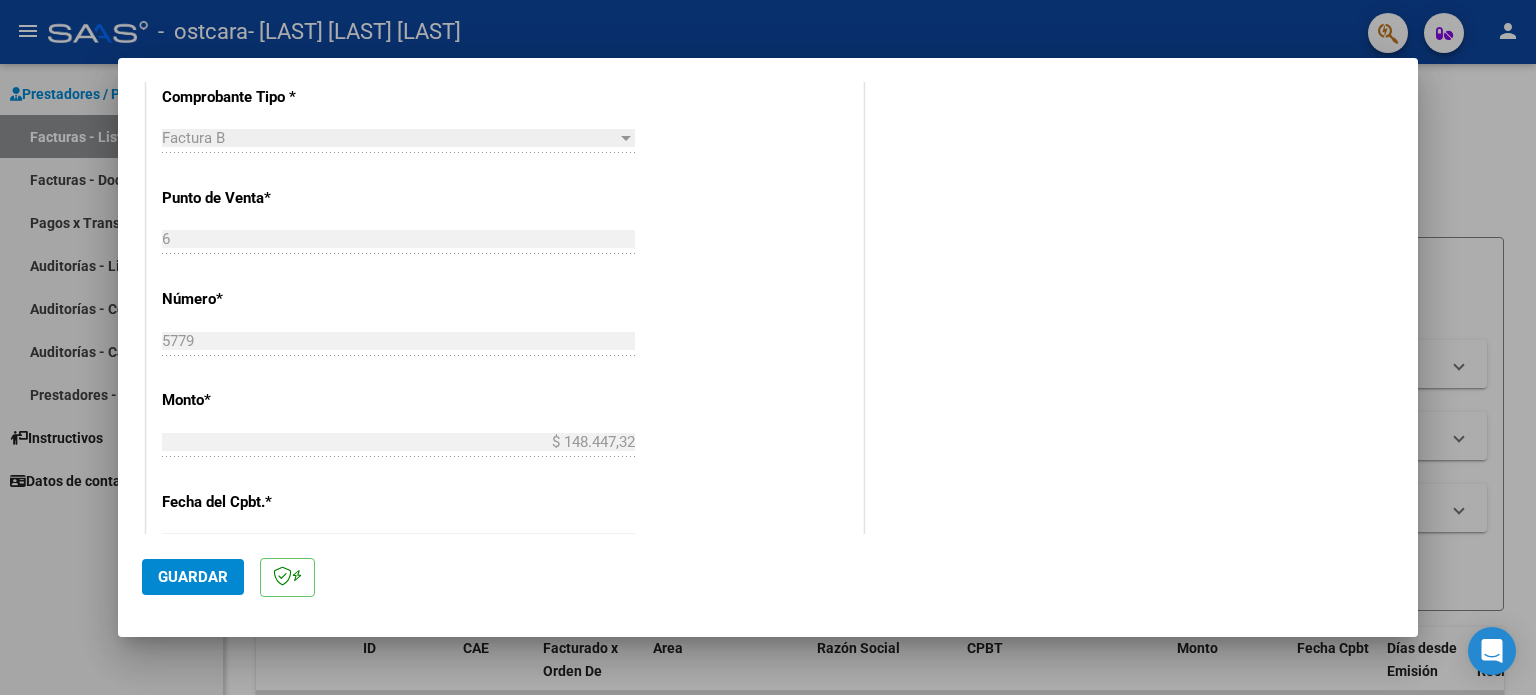 scroll, scrollTop: 1000, scrollLeft: 0, axis: vertical 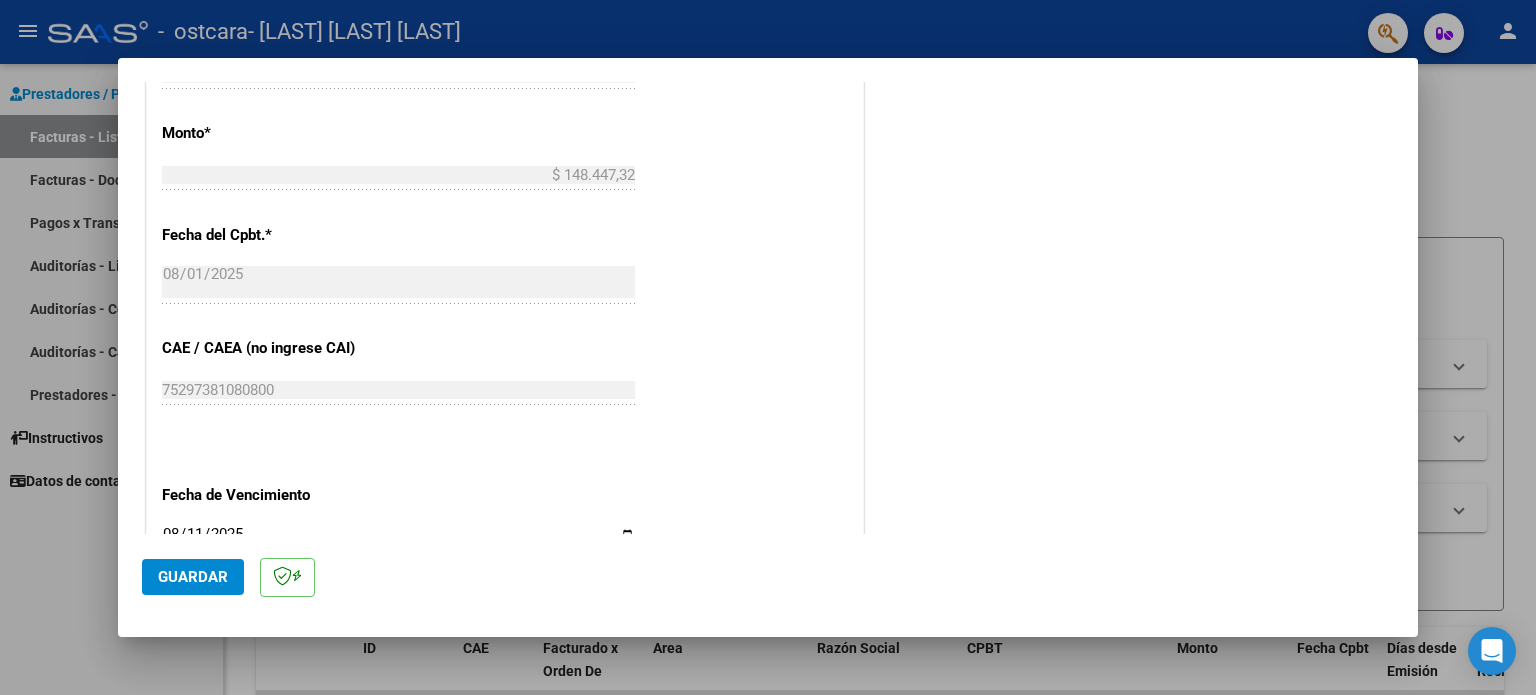 click on "Guardar" 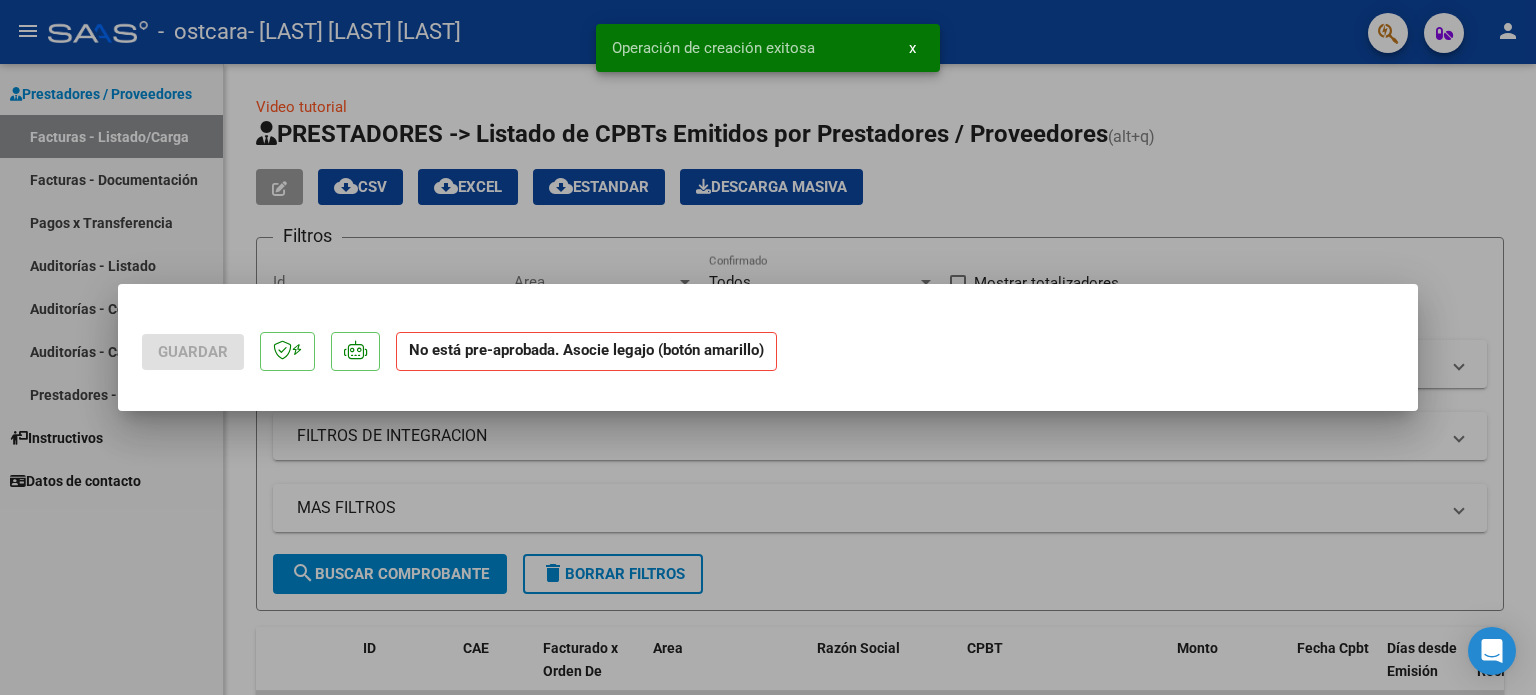 scroll, scrollTop: 0, scrollLeft: 0, axis: both 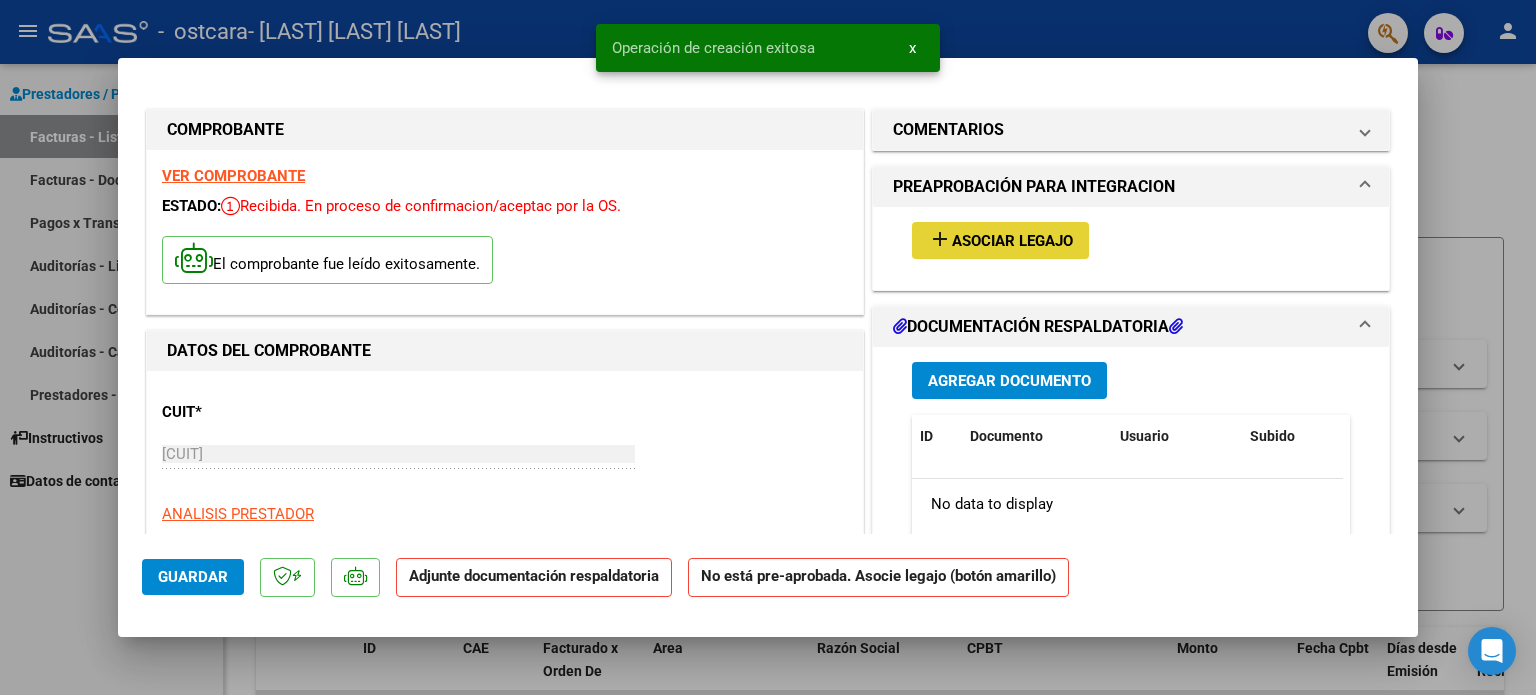 click on "Asociar Legajo" at bounding box center [1012, 241] 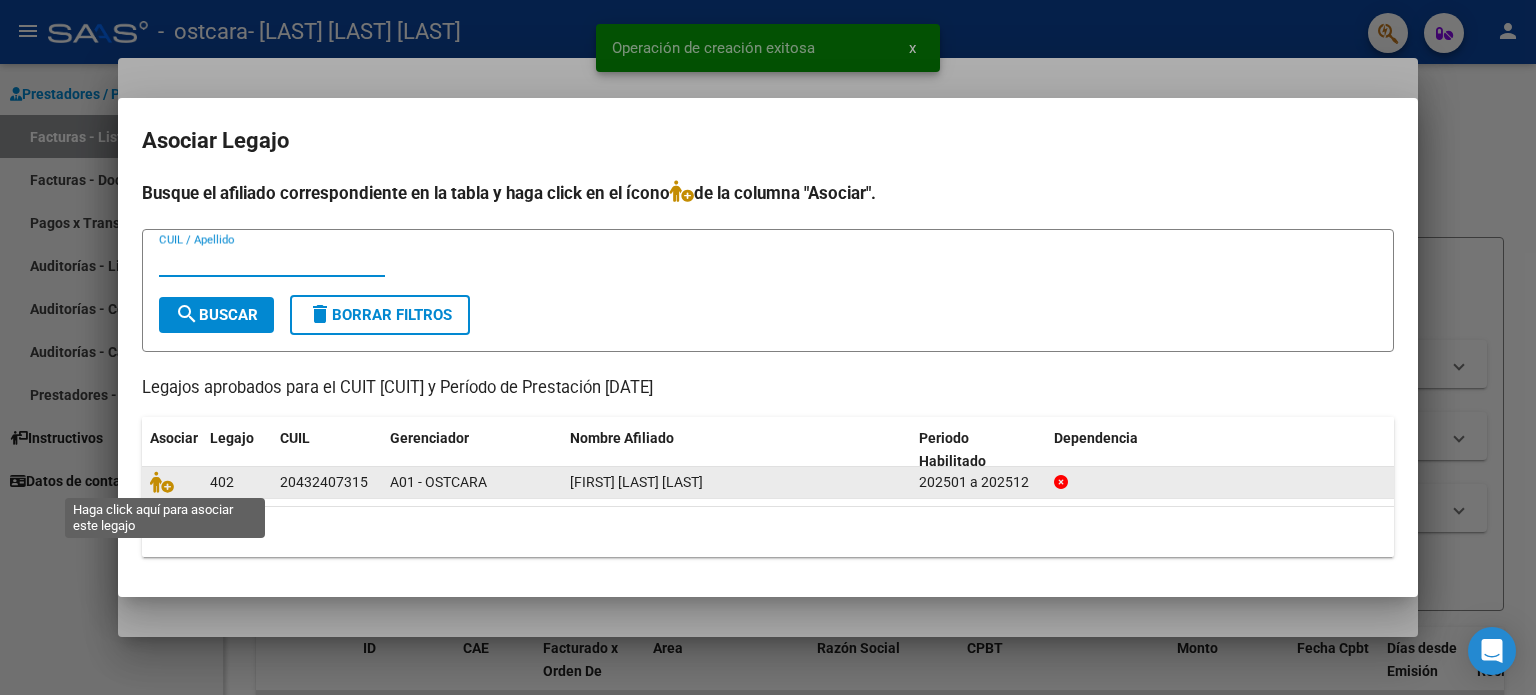 click 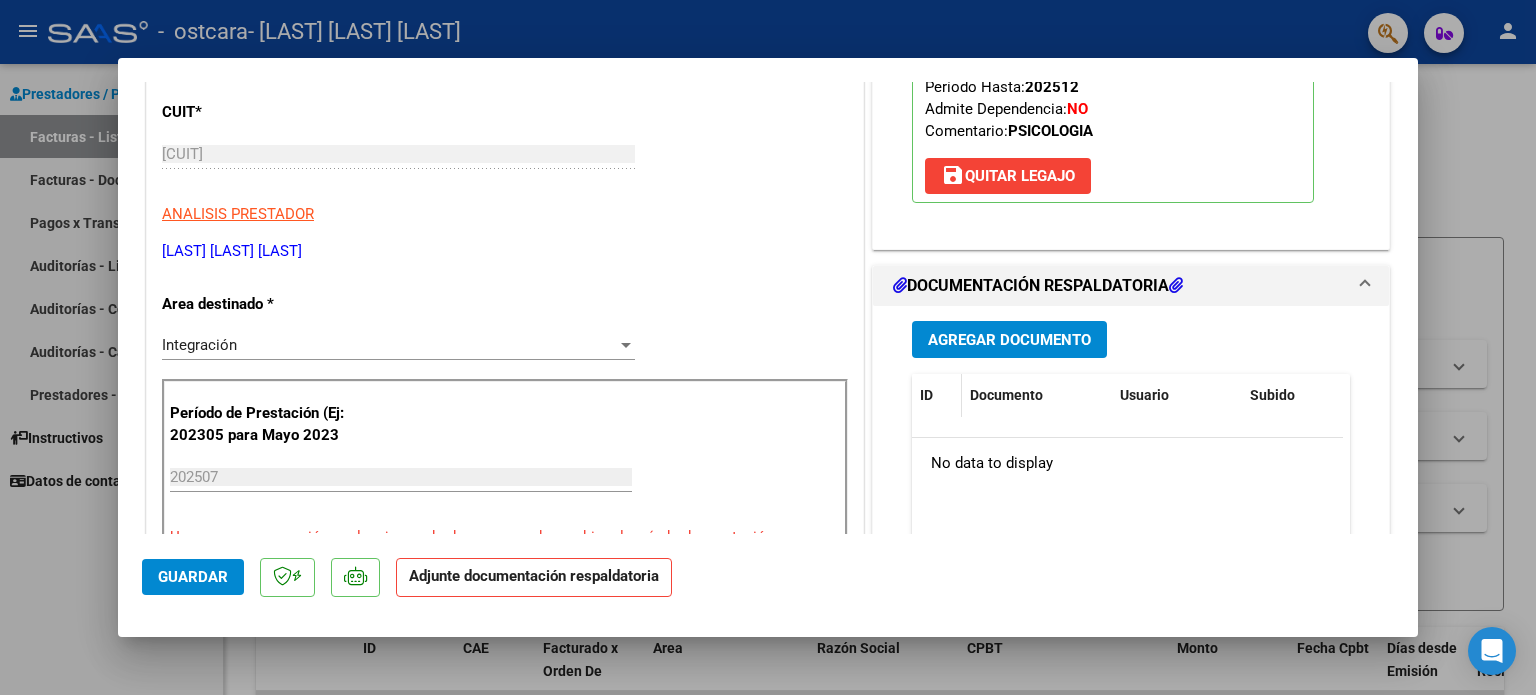 scroll, scrollTop: 400, scrollLeft: 0, axis: vertical 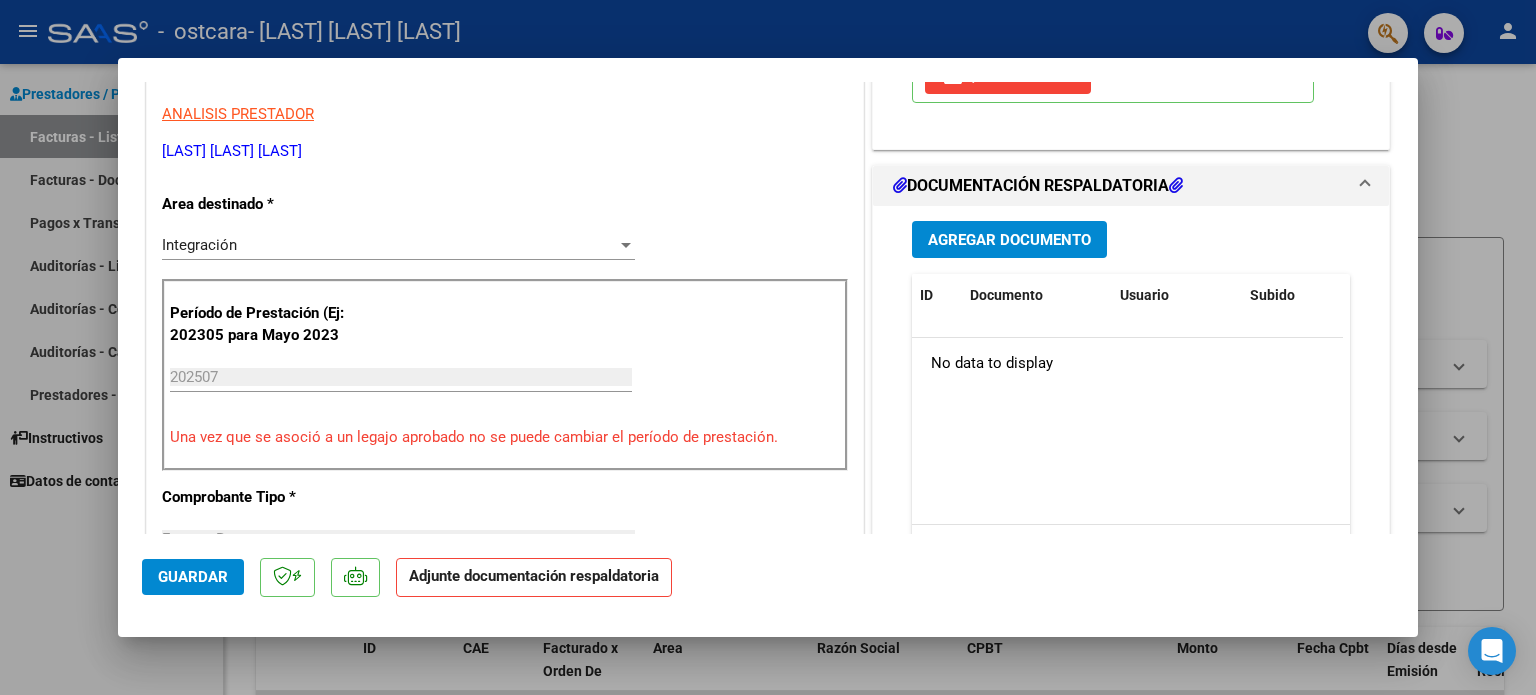 click on "Agregar Documento" at bounding box center [1009, 240] 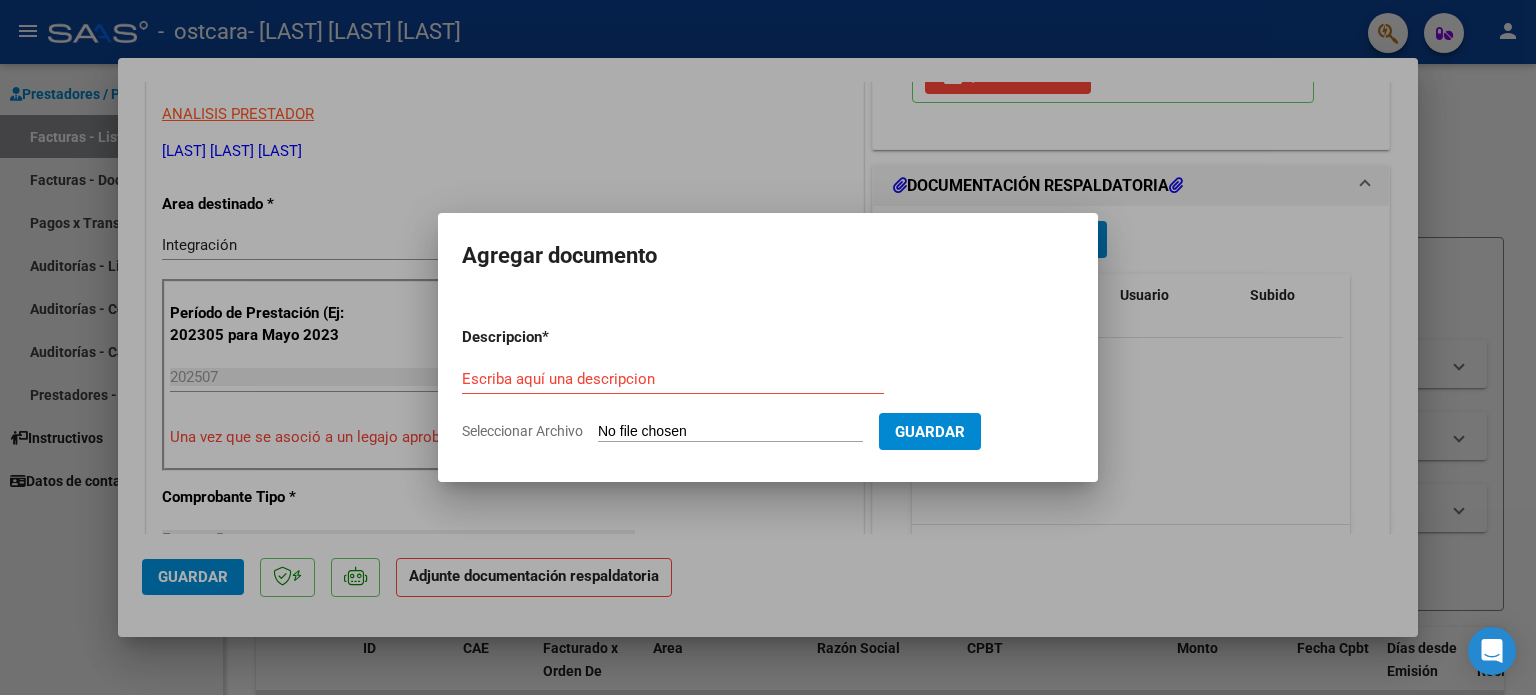 click on "Seleccionar Archivo" at bounding box center (730, 432) 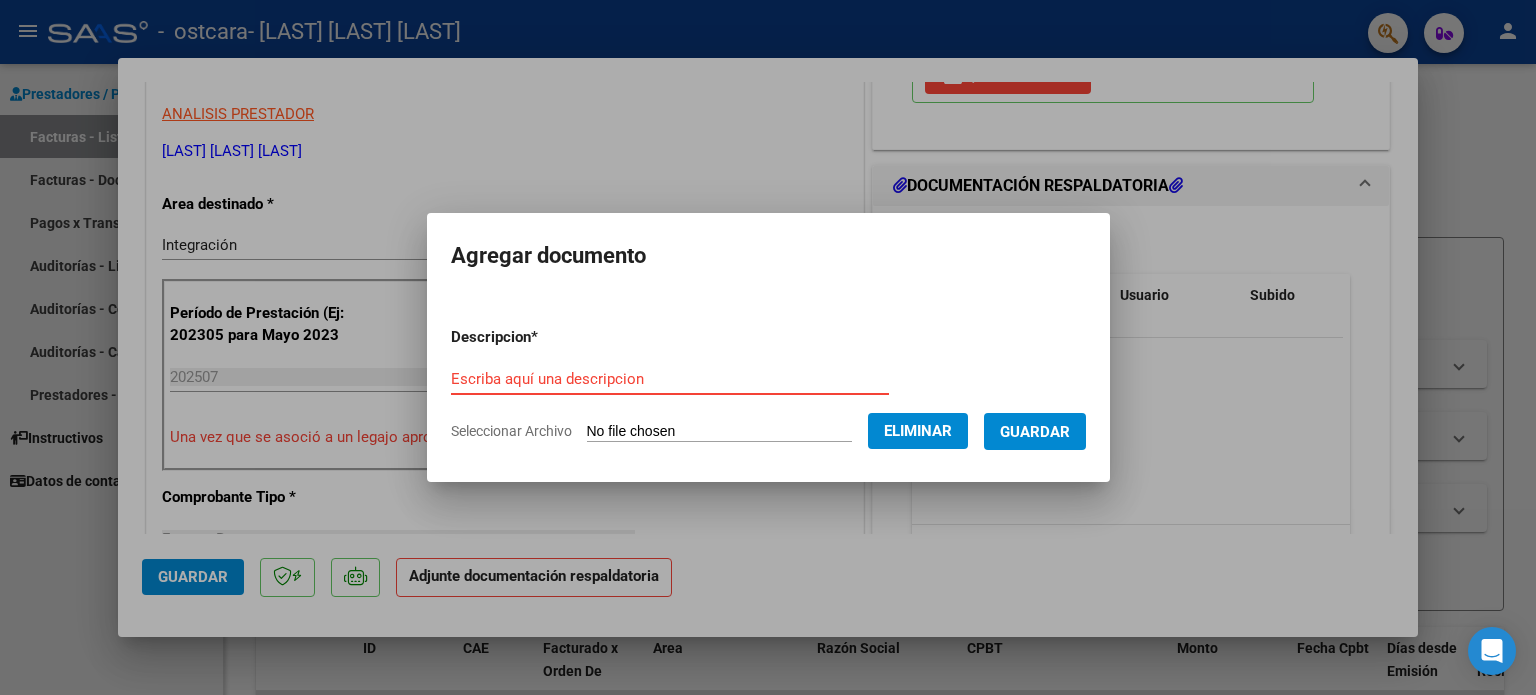 click on "Escriba aquí una descripcion" at bounding box center [670, 379] 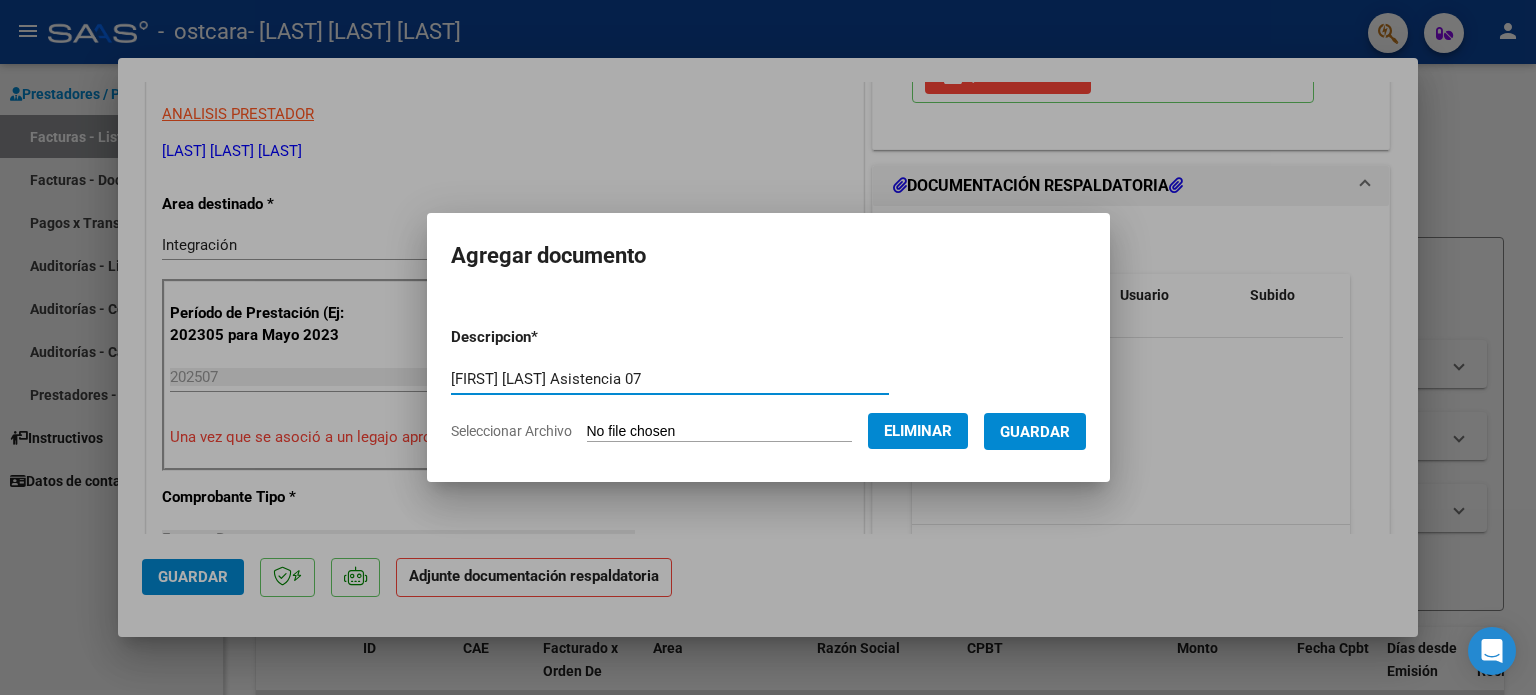type on "[FIRST] [LAST] Asistencia 07" 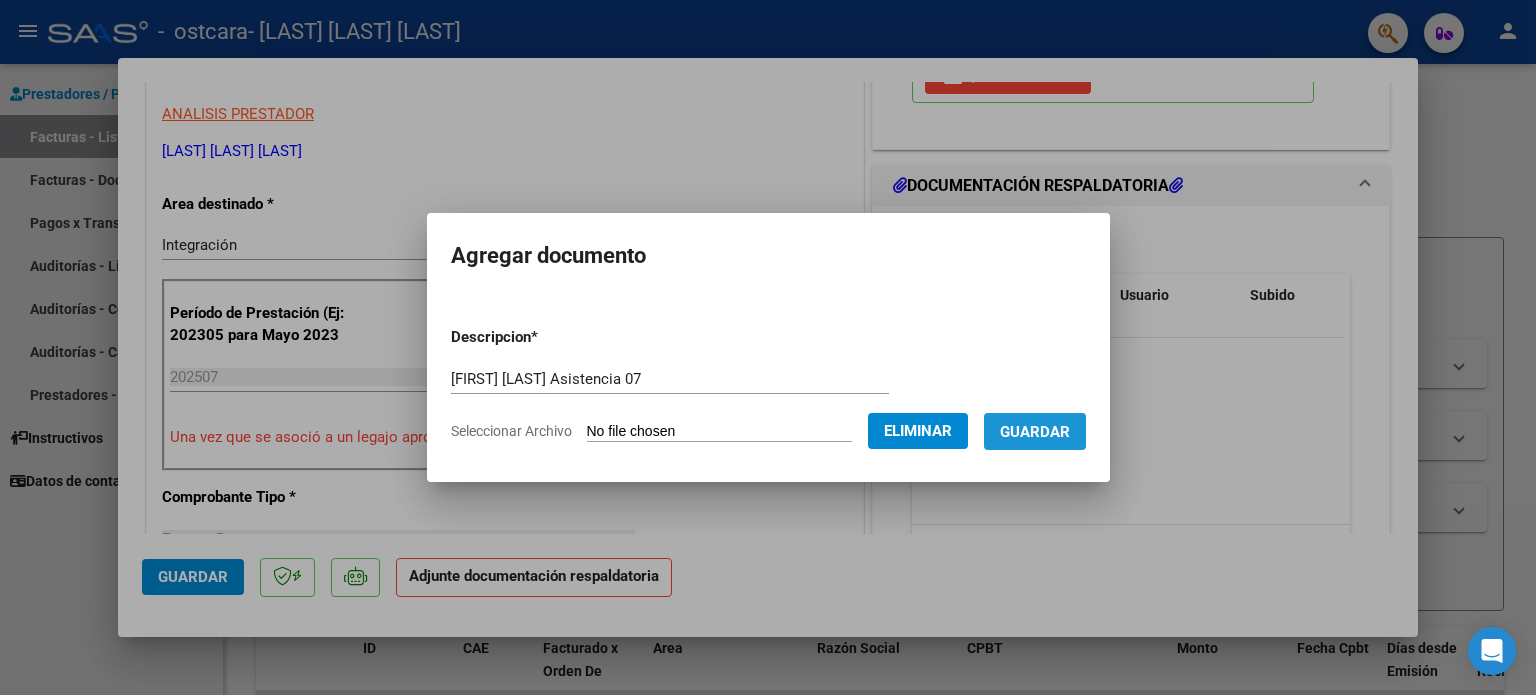 click on "Guardar" at bounding box center [1035, 432] 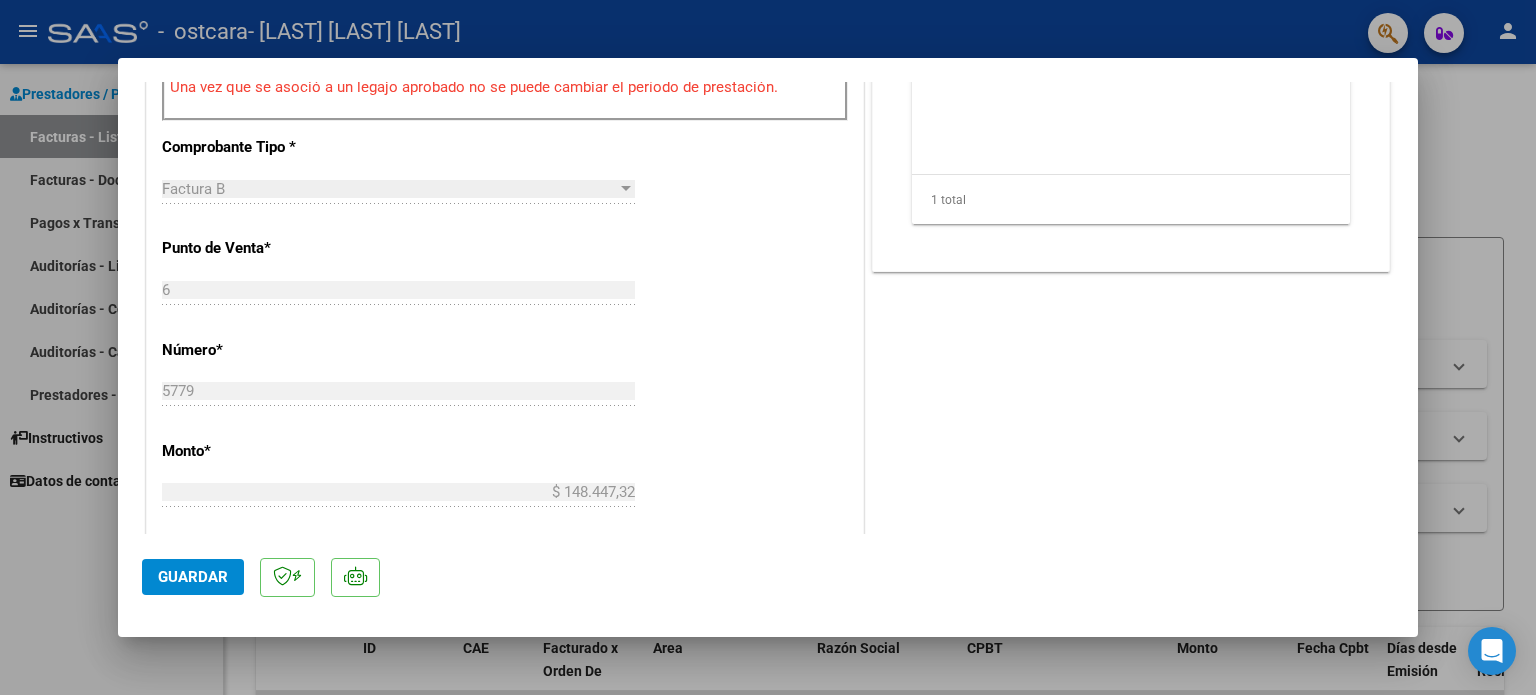 scroll, scrollTop: 800, scrollLeft: 0, axis: vertical 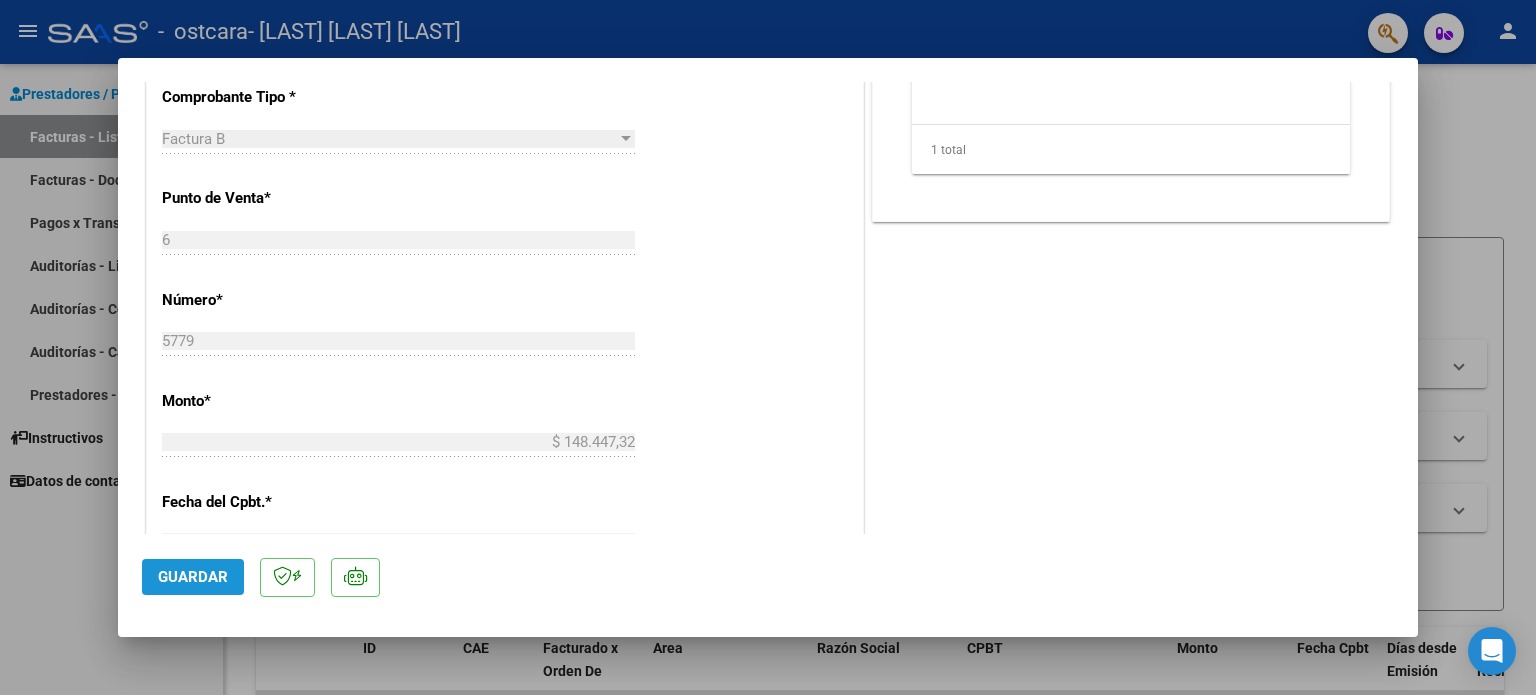 click on "Guardar" 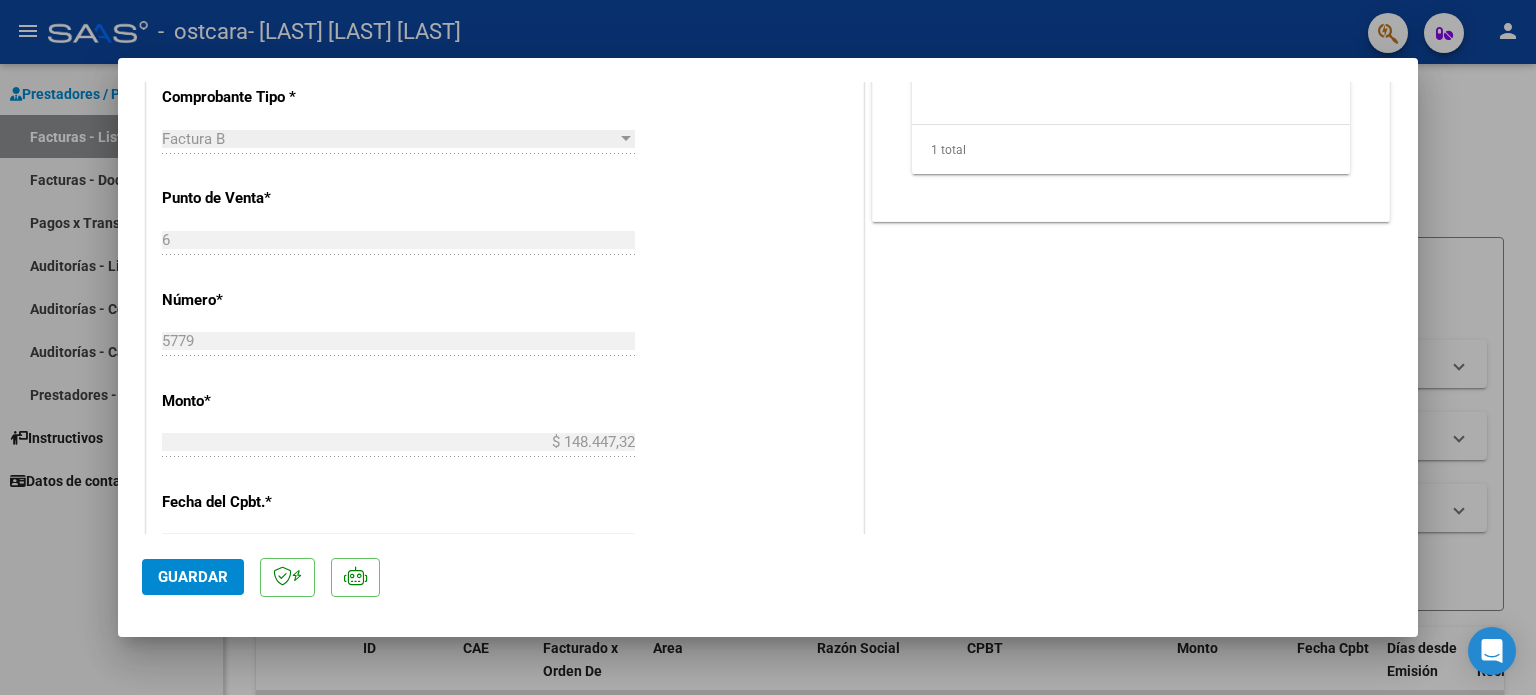 type 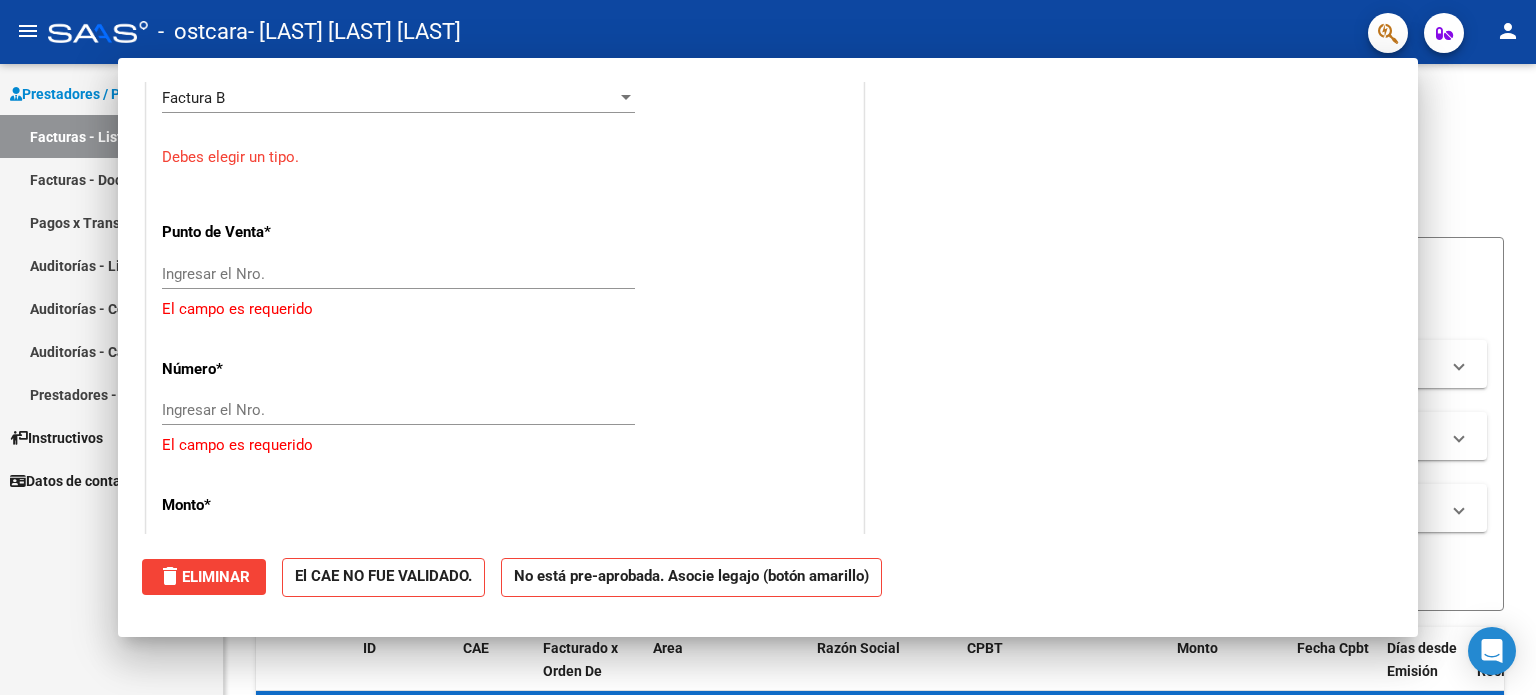 scroll, scrollTop: 759, scrollLeft: 0, axis: vertical 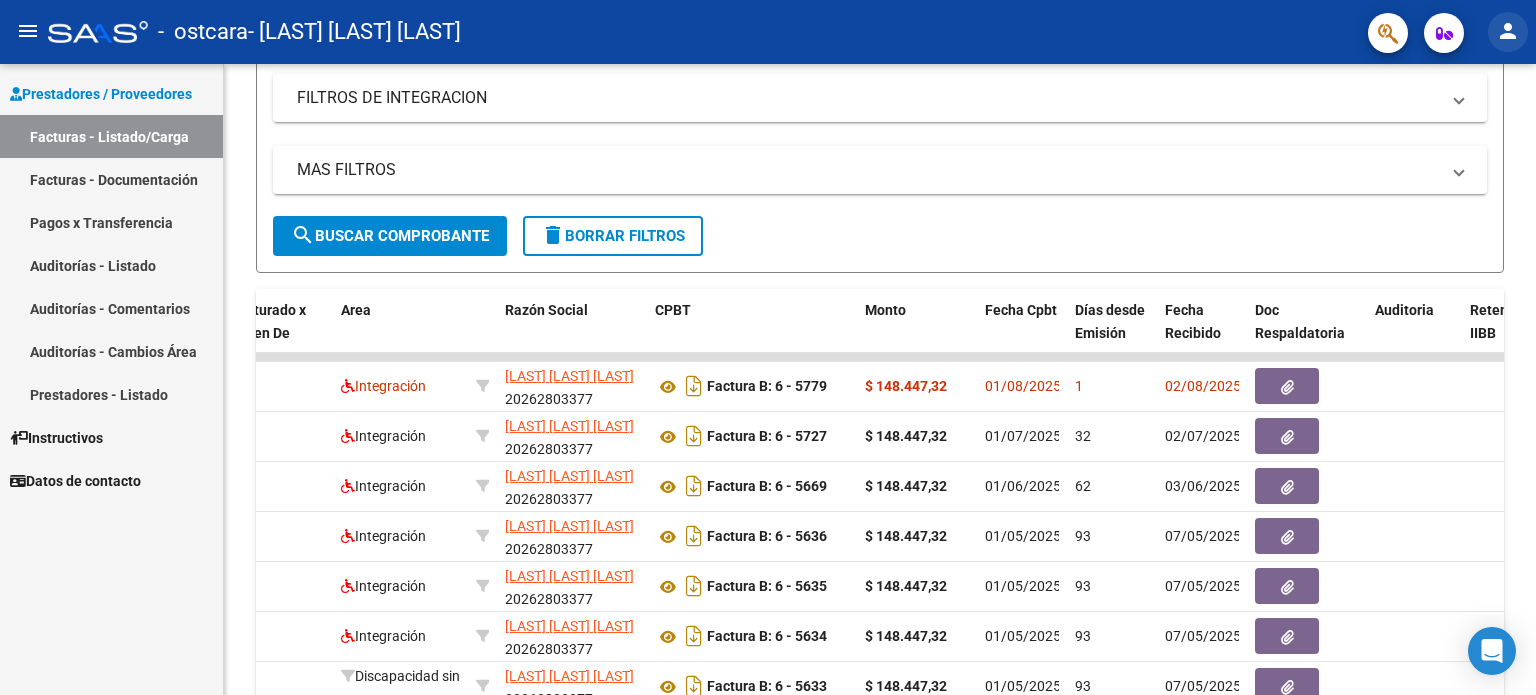 click on "person" 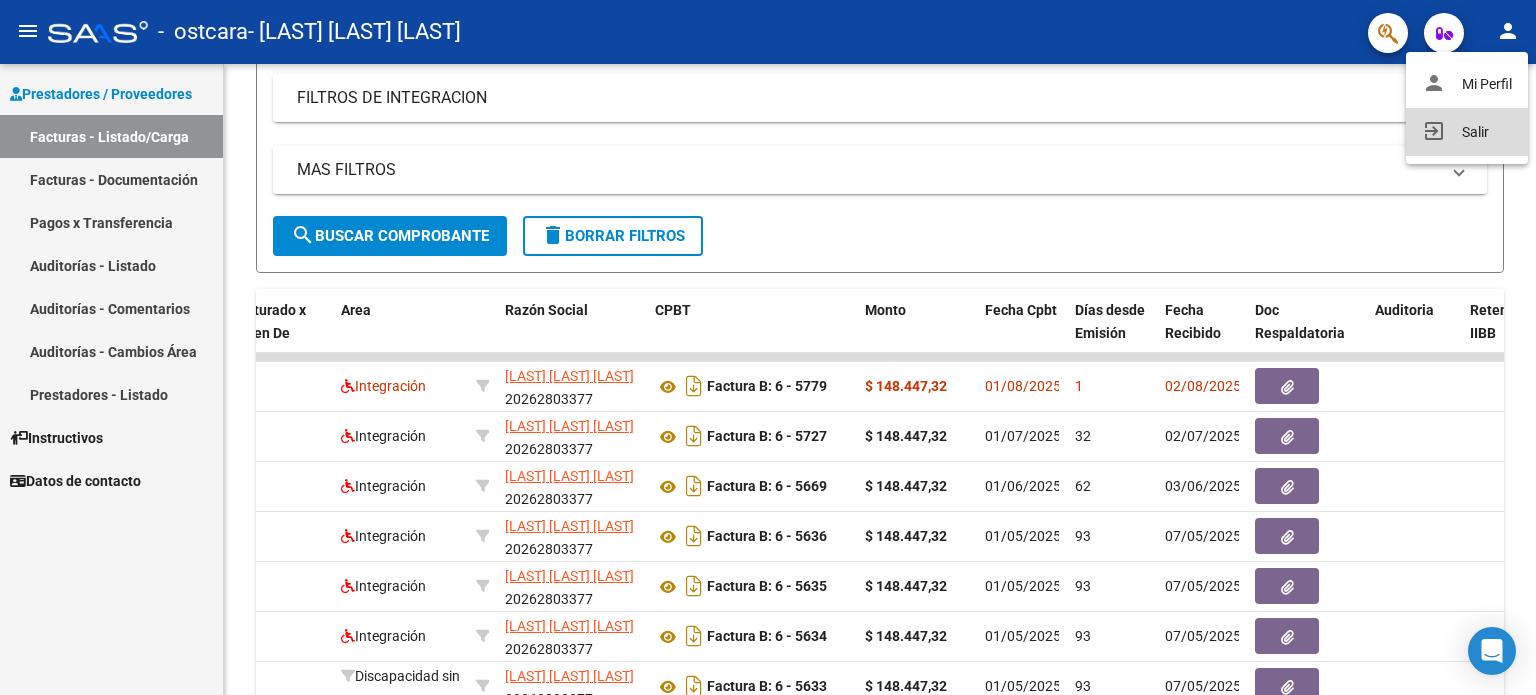 click on "exit_to_app  Salir" at bounding box center (1467, 132) 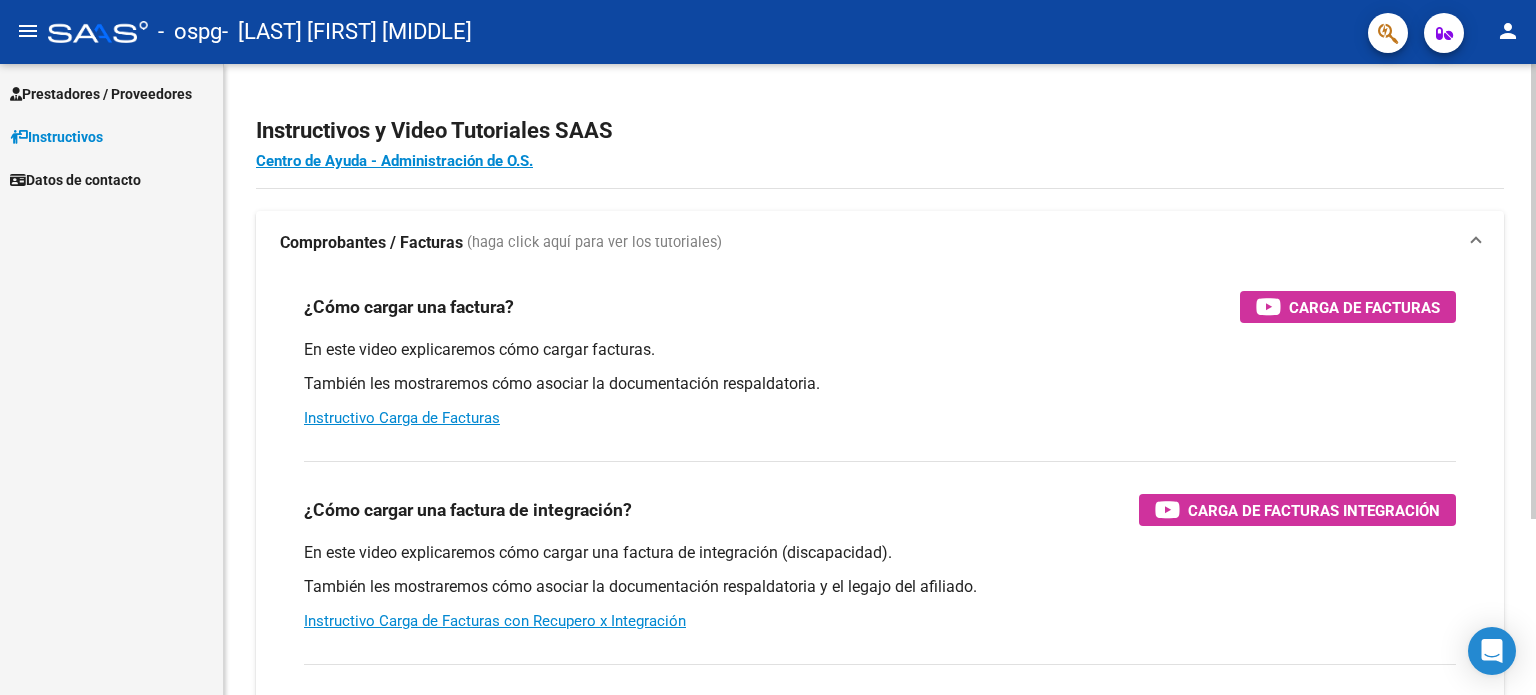 scroll, scrollTop: 0, scrollLeft: 0, axis: both 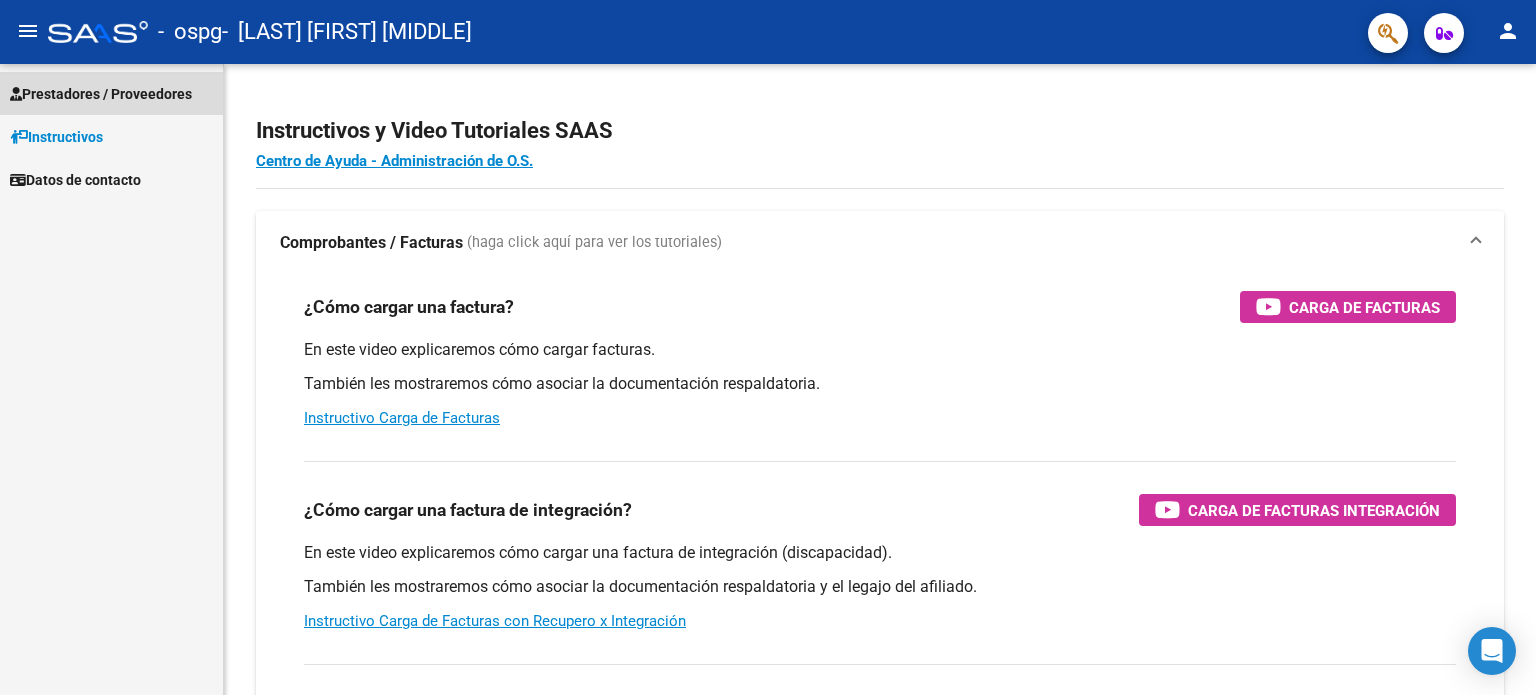 click on "Prestadores / Proveedores" at bounding box center [101, 94] 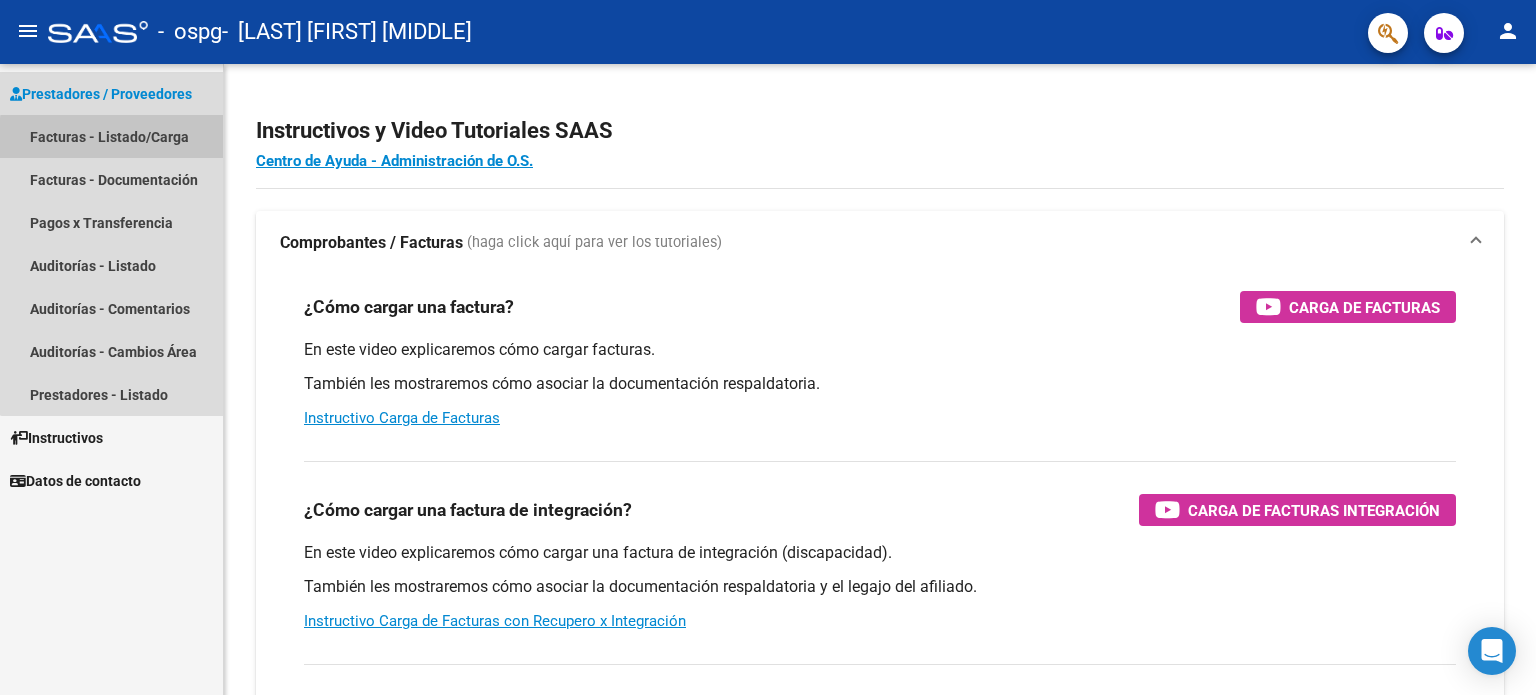click on "Facturas - Listado/Carga" at bounding box center [111, 136] 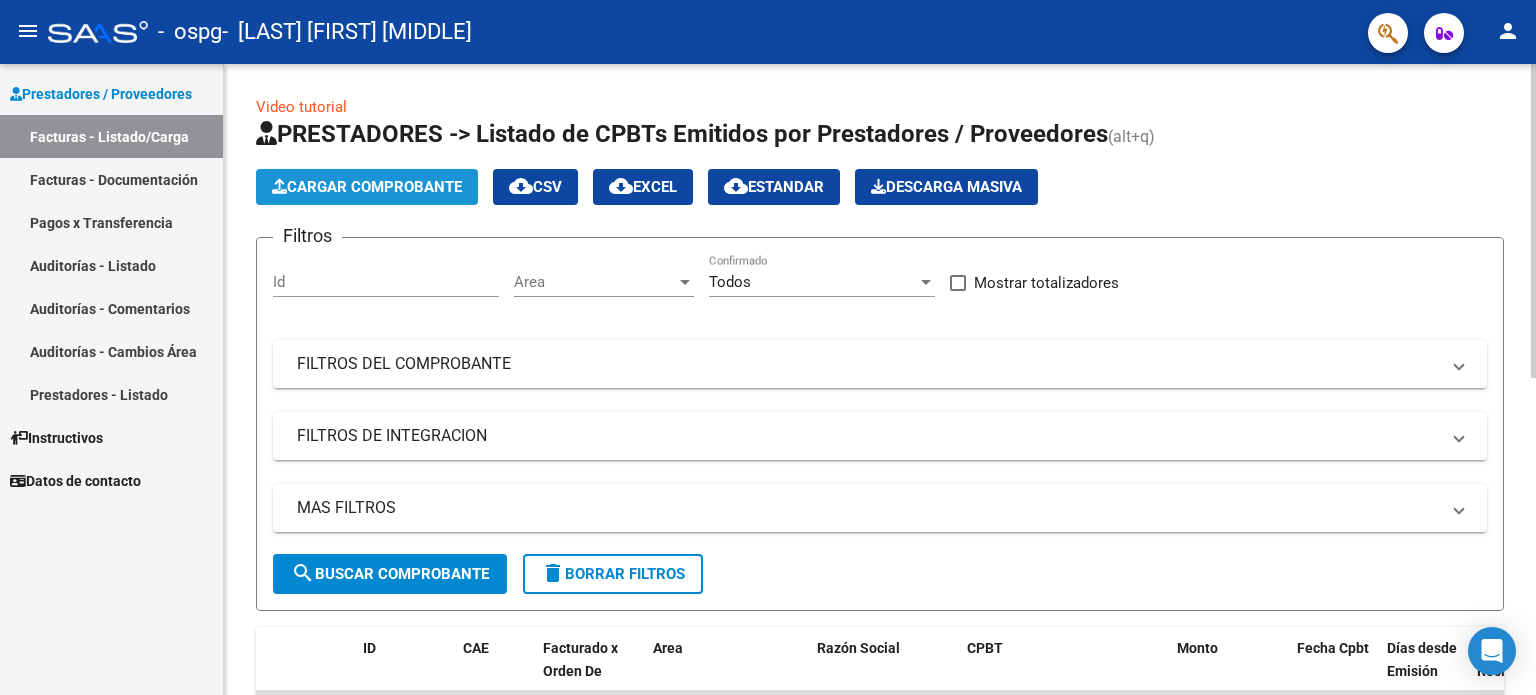 click on "Cargar Comprobante" 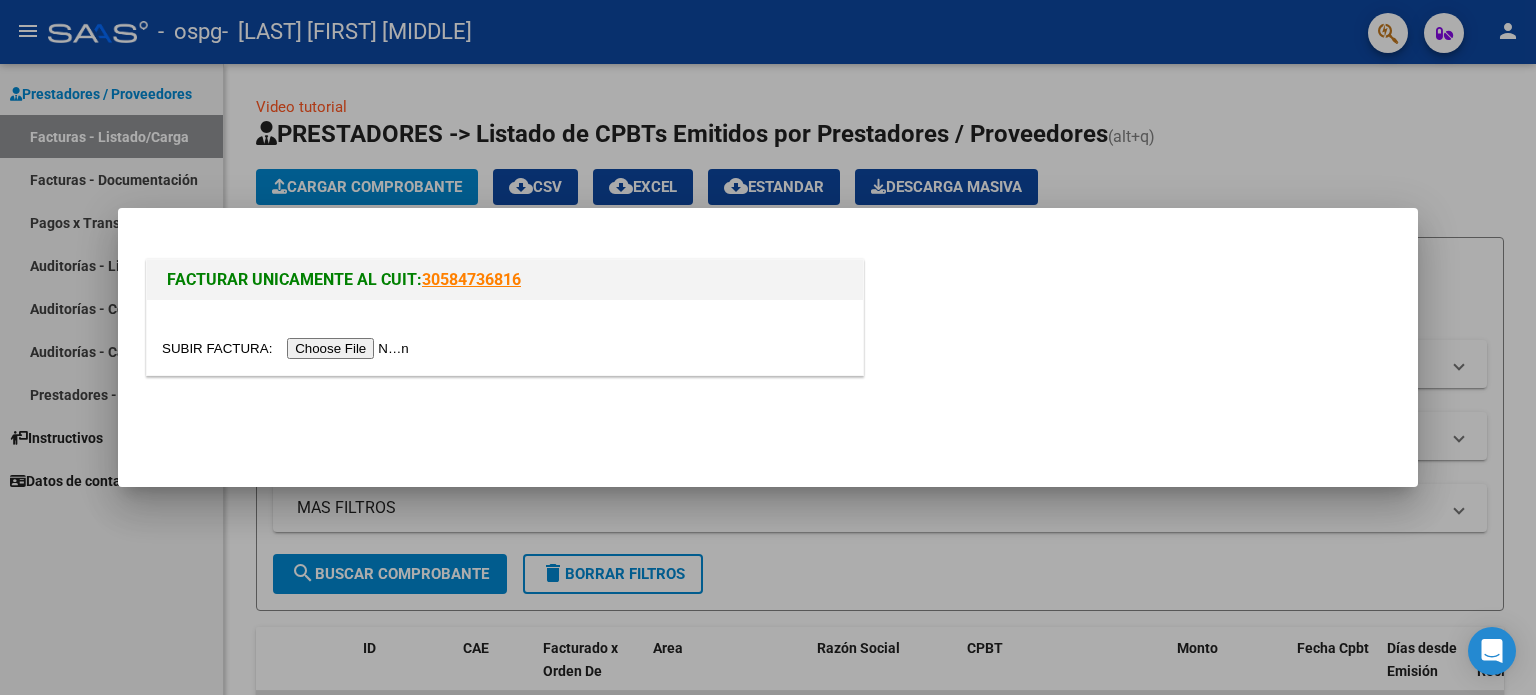 click at bounding box center [288, 348] 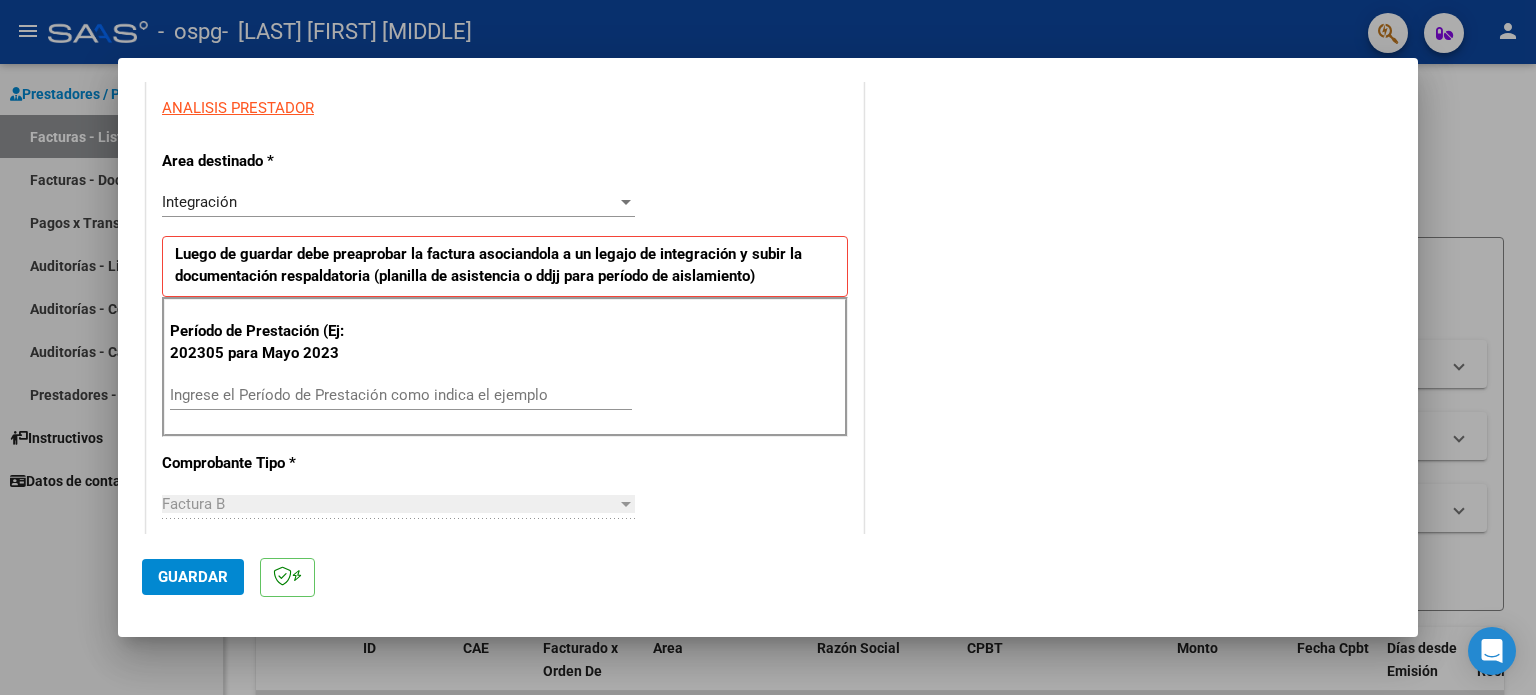 scroll, scrollTop: 400, scrollLeft: 0, axis: vertical 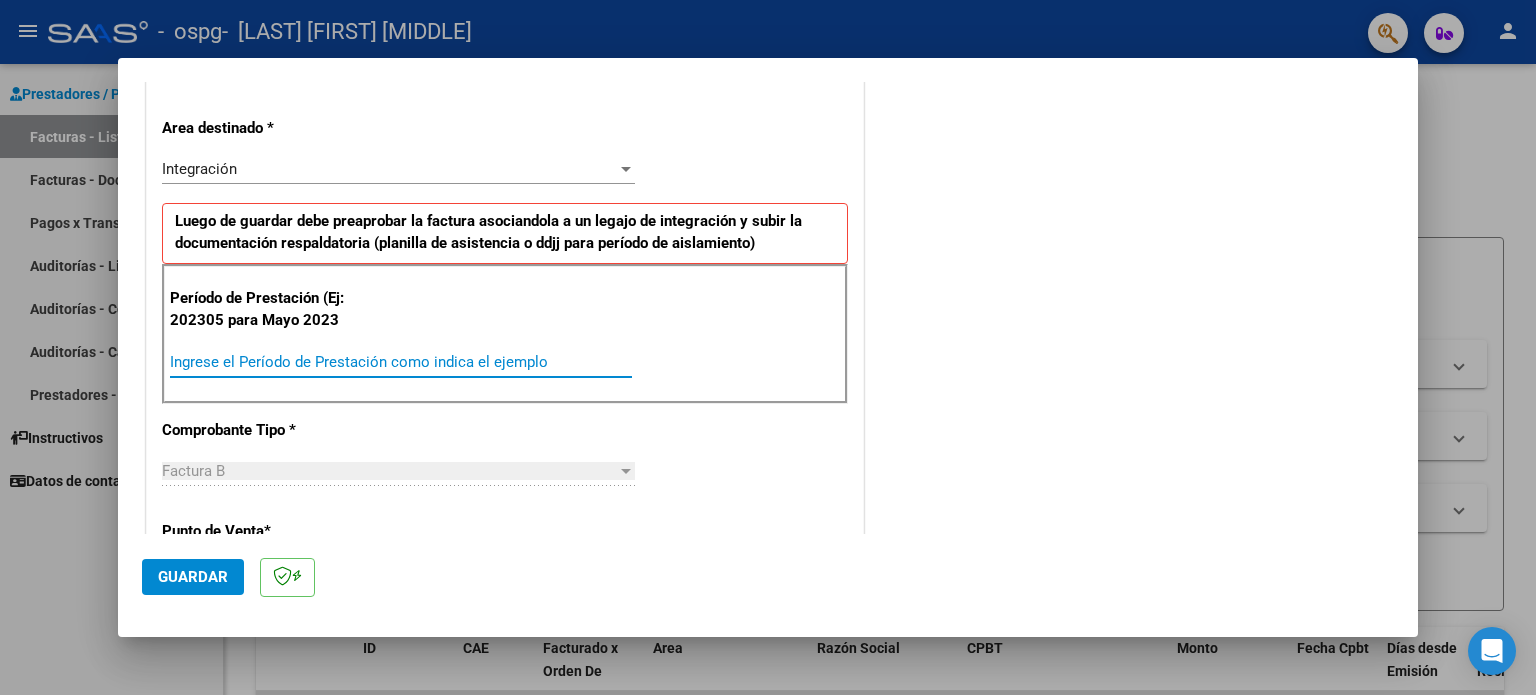 click on "Ingrese el Período de Prestación como indica el ejemplo" at bounding box center [401, 362] 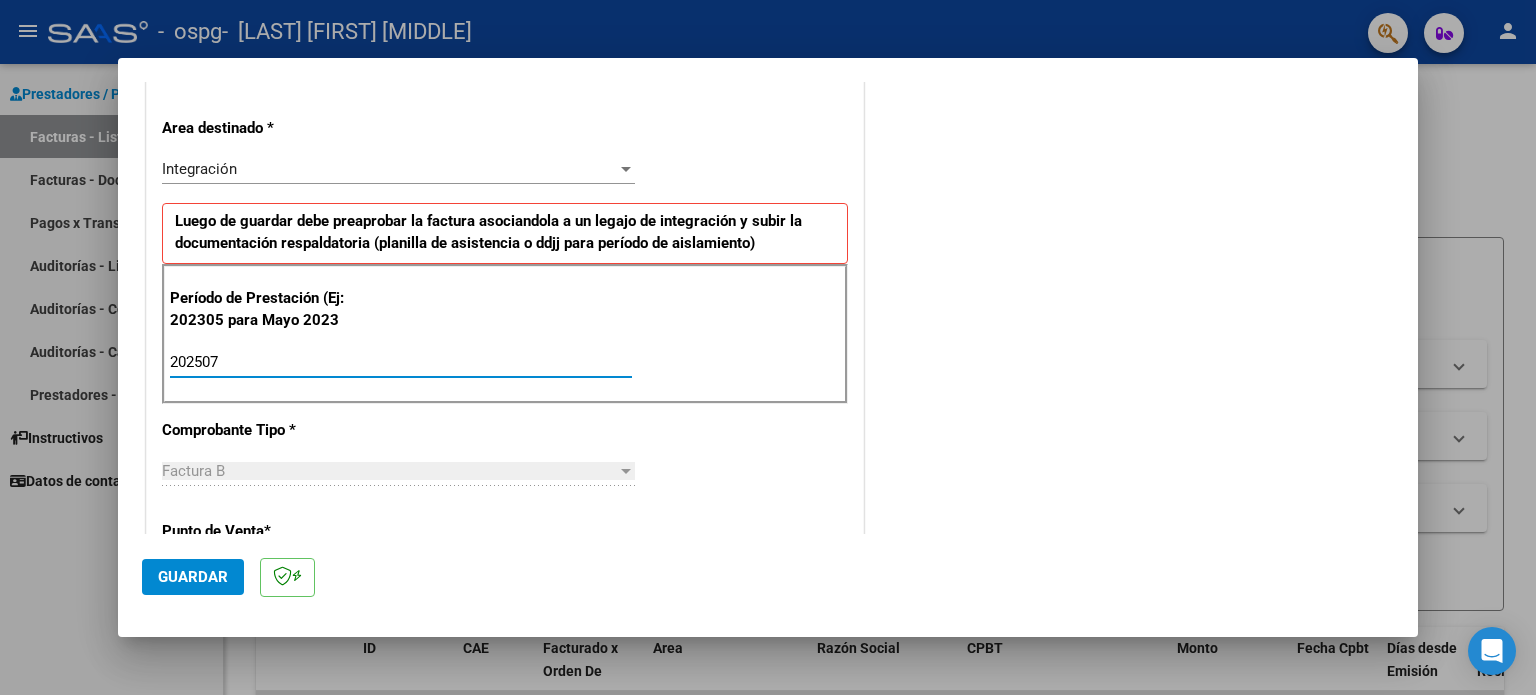type on "202507" 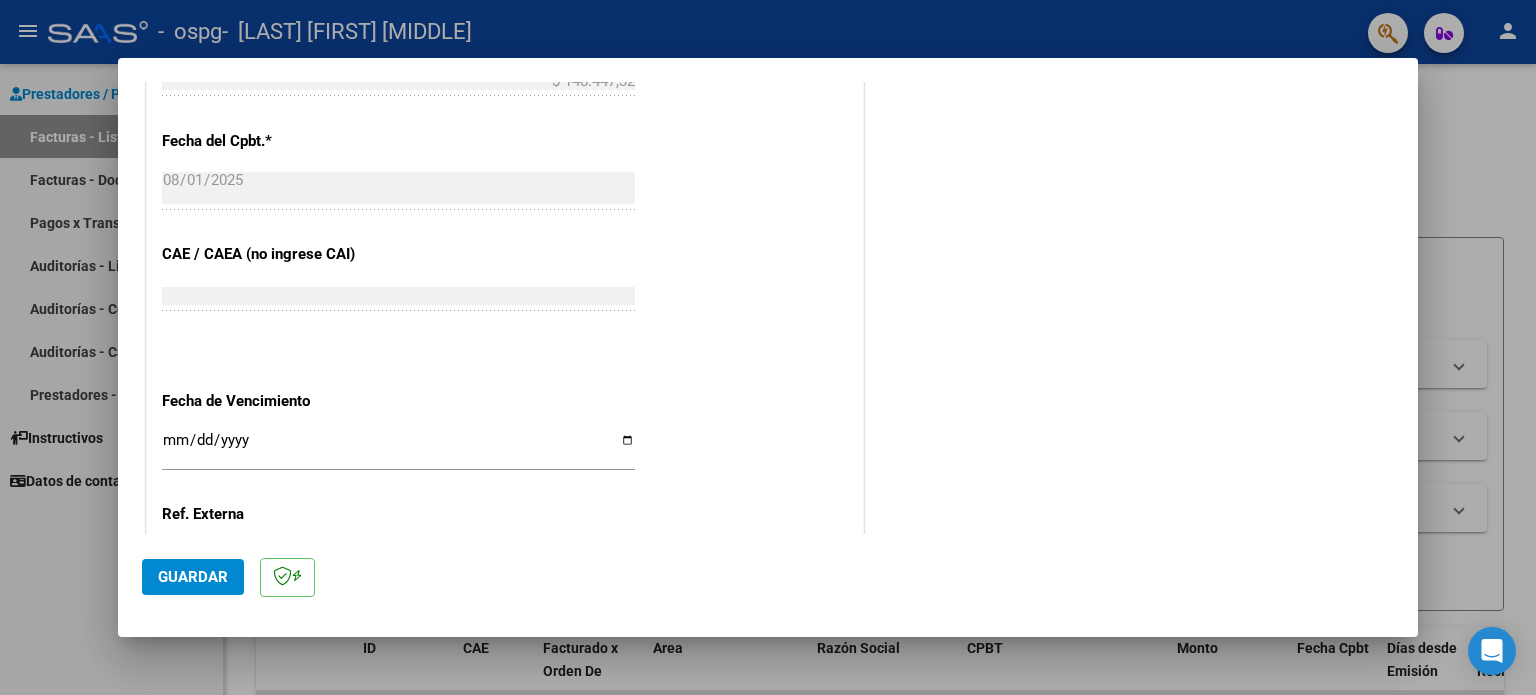scroll, scrollTop: 1268, scrollLeft: 0, axis: vertical 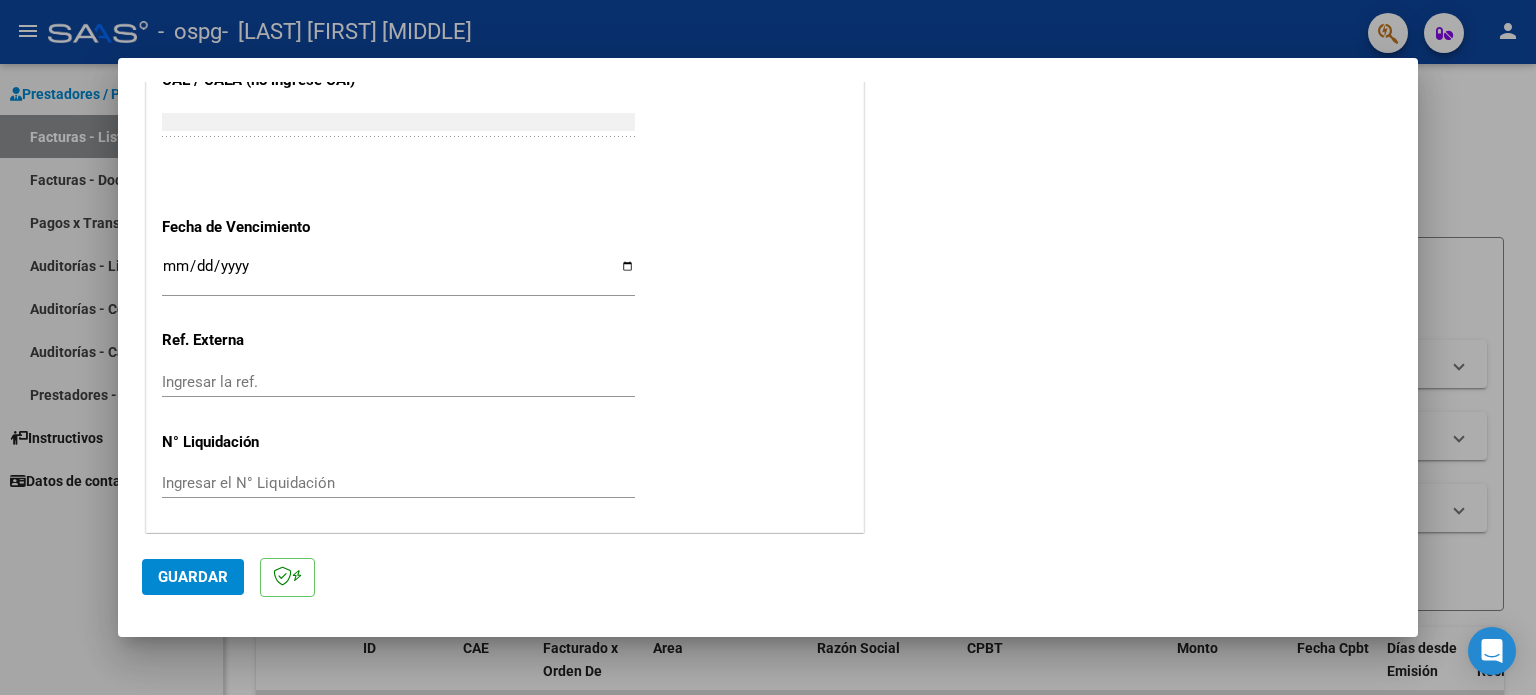 click on "Ingresar la fecha" at bounding box center (398, 274) 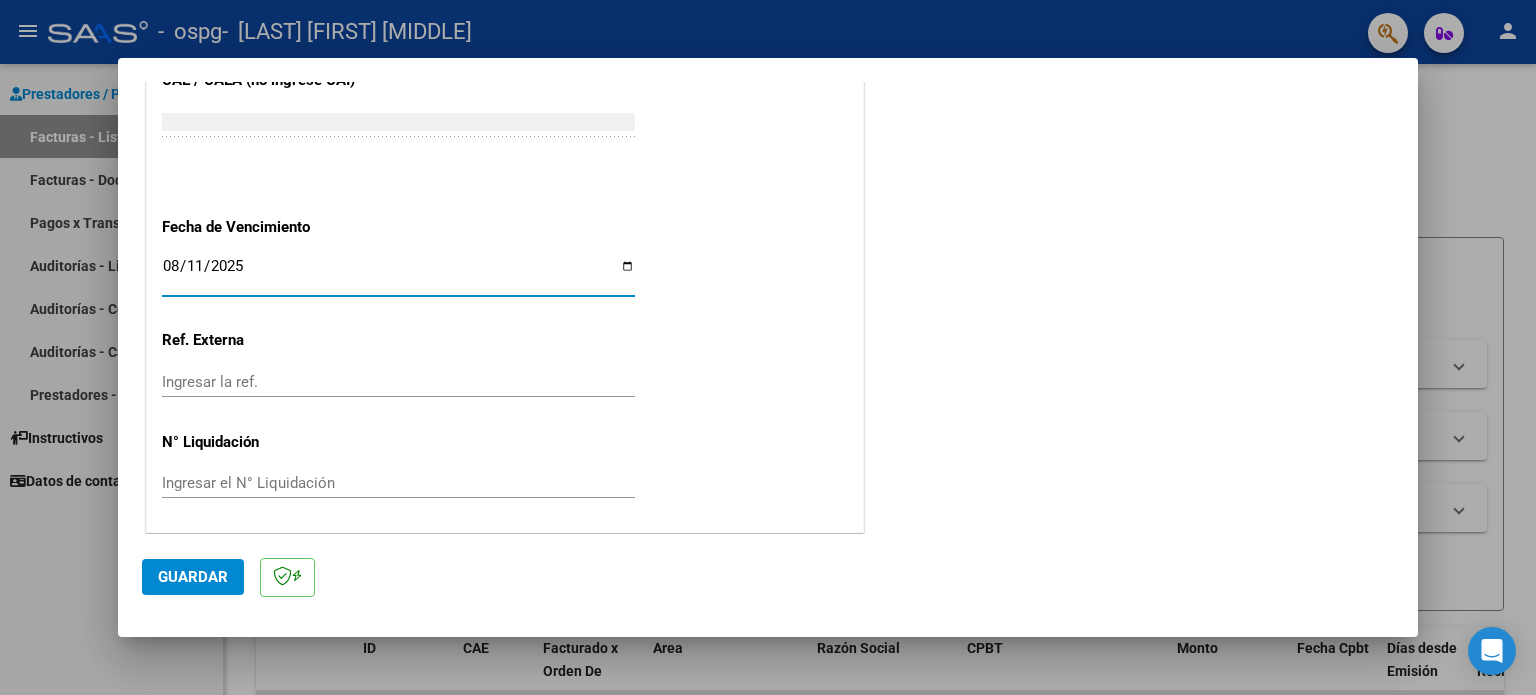type on "2025-08-11" 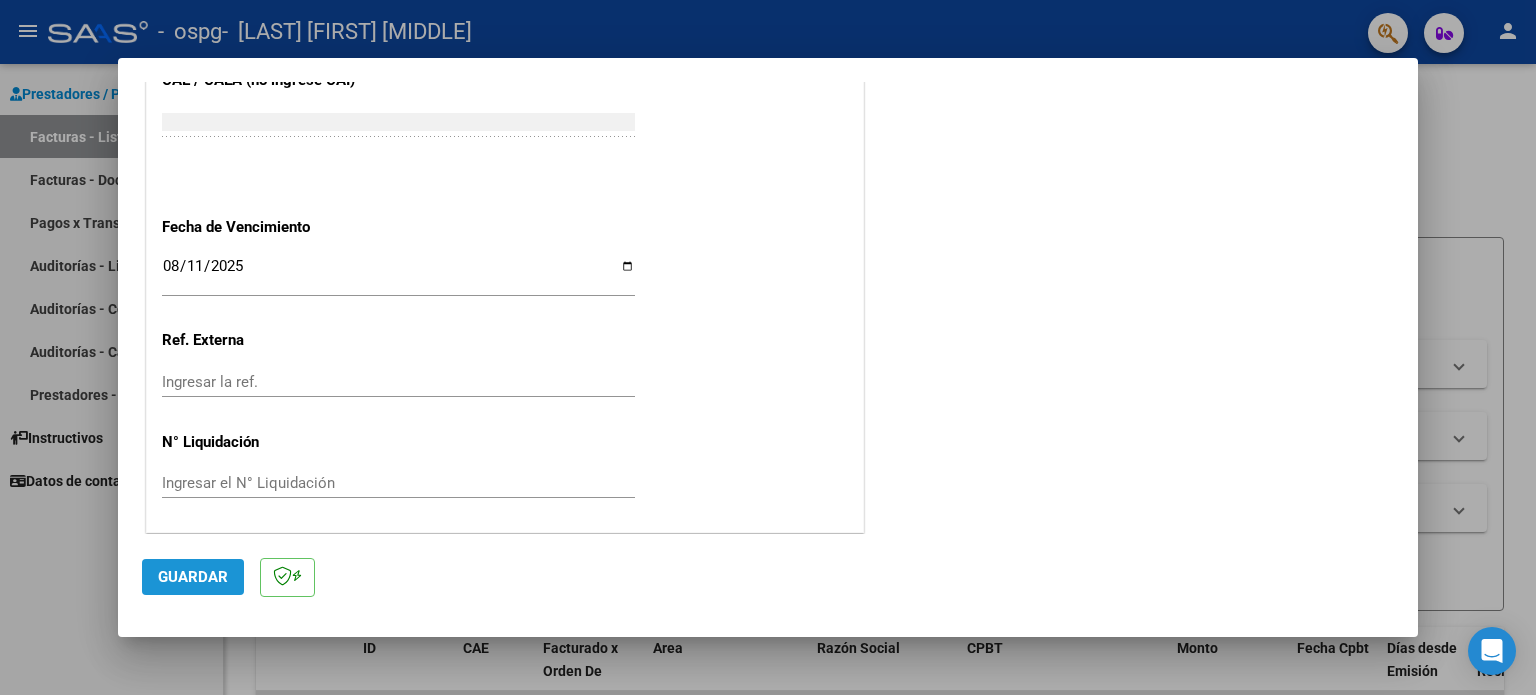 click on "Guardar" 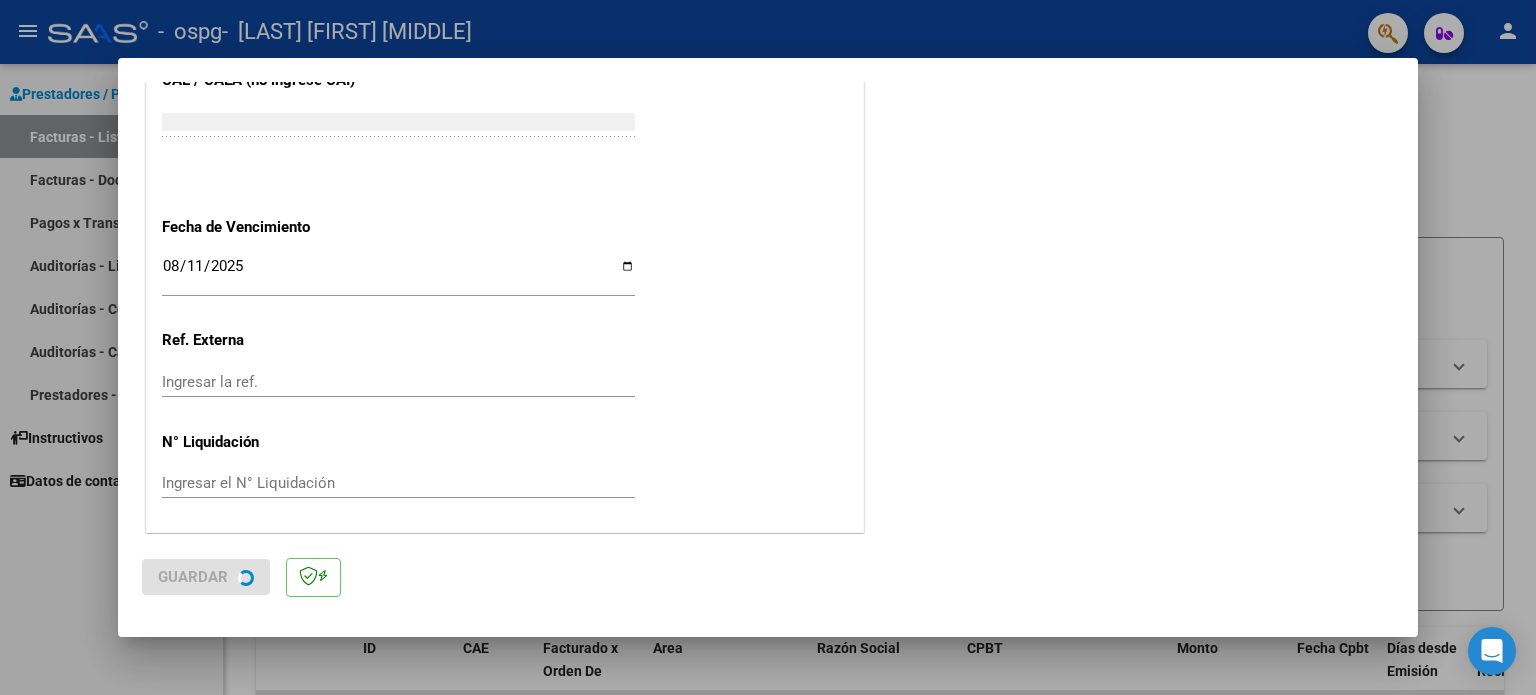scroll, scrollTop: 0, scrollLeft: 0, axis: both 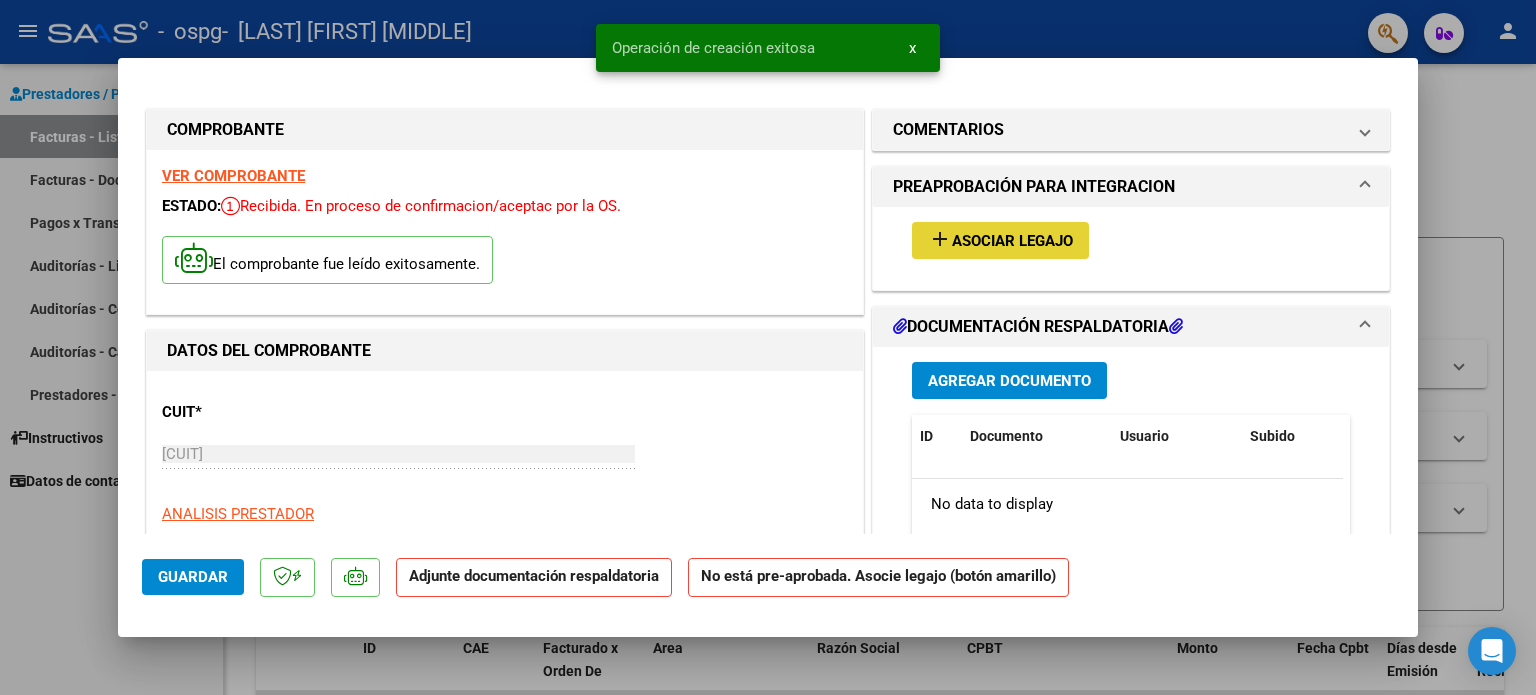 click on "Asociar Legajo" at bounding box center (1012, 241) 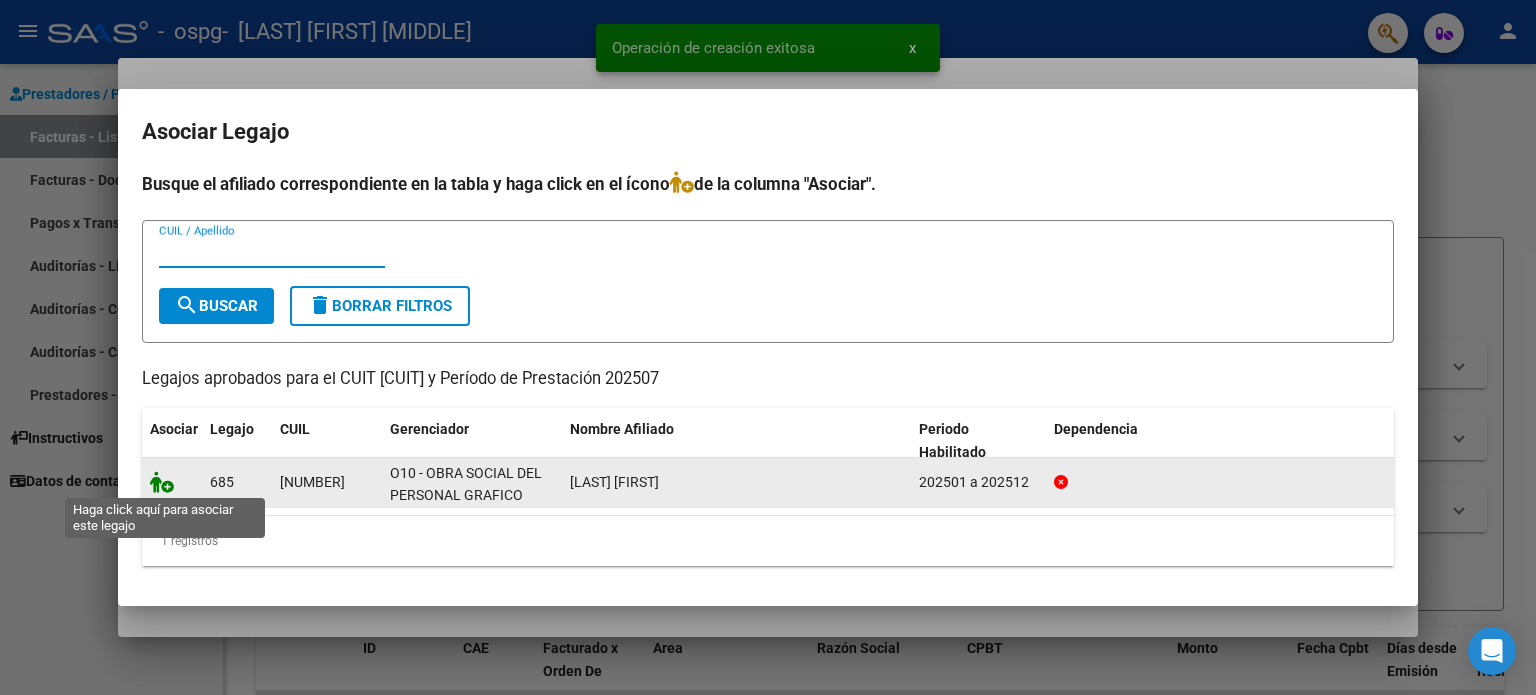 click 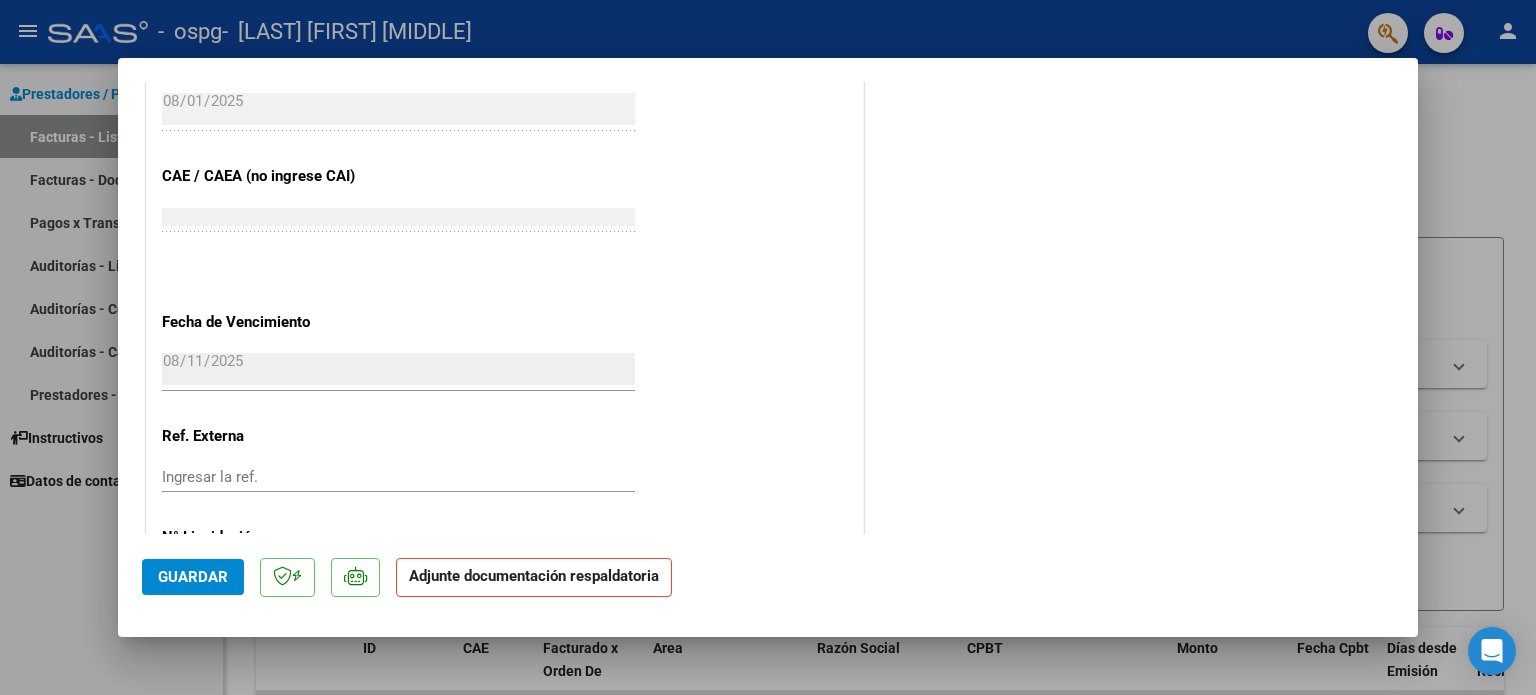 scroll, scrollTop: 1300, scrollLeft: 0, axis: vertical 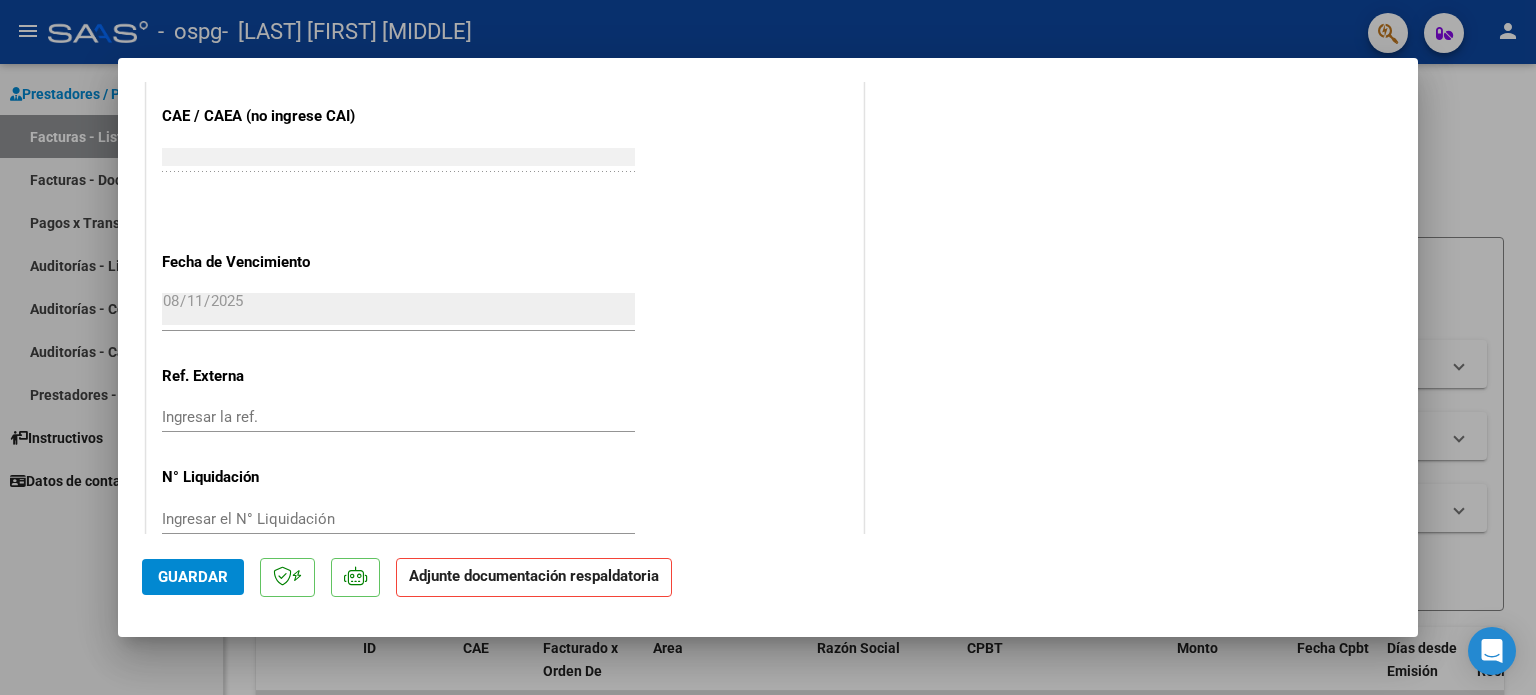 click on "Adjunte documentación respaldatoria" 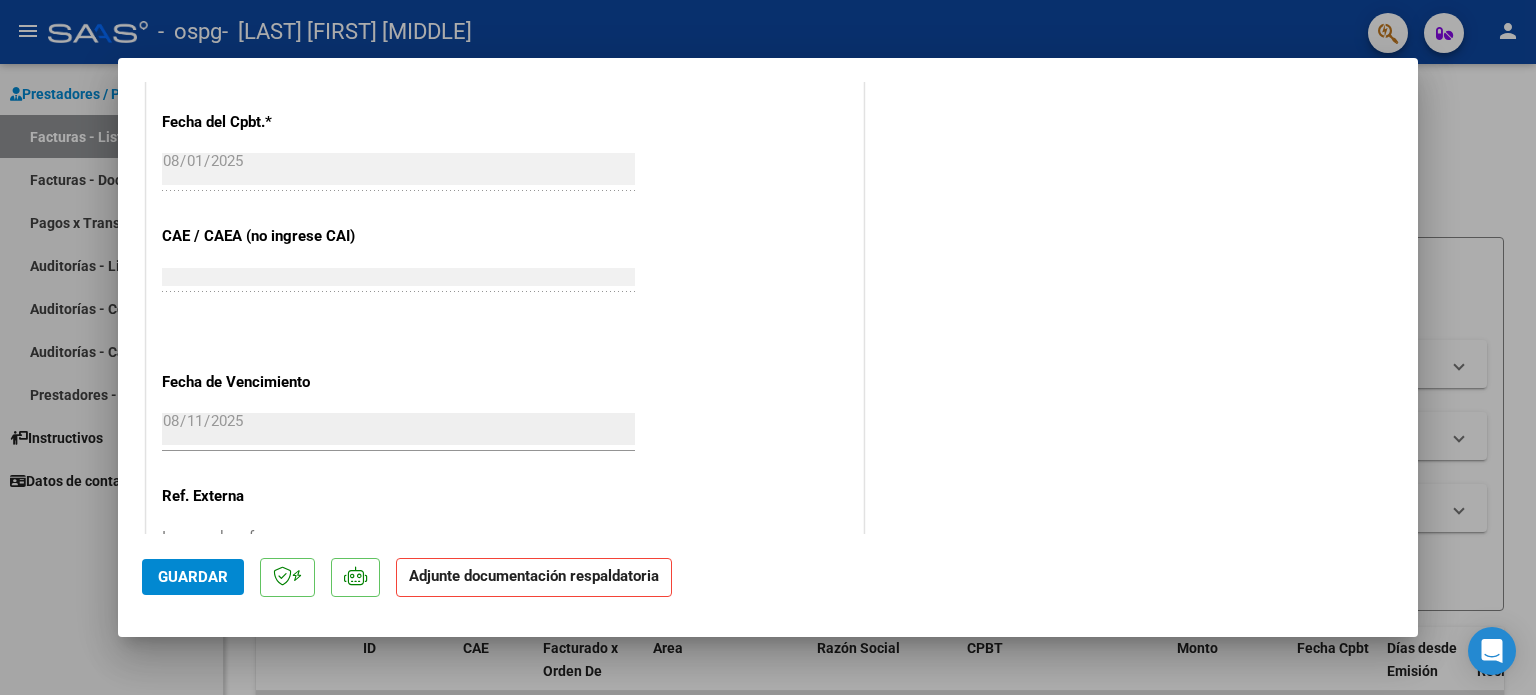 scroll, scrollTop: 1336, scrollLeft: 0, axis: vertical 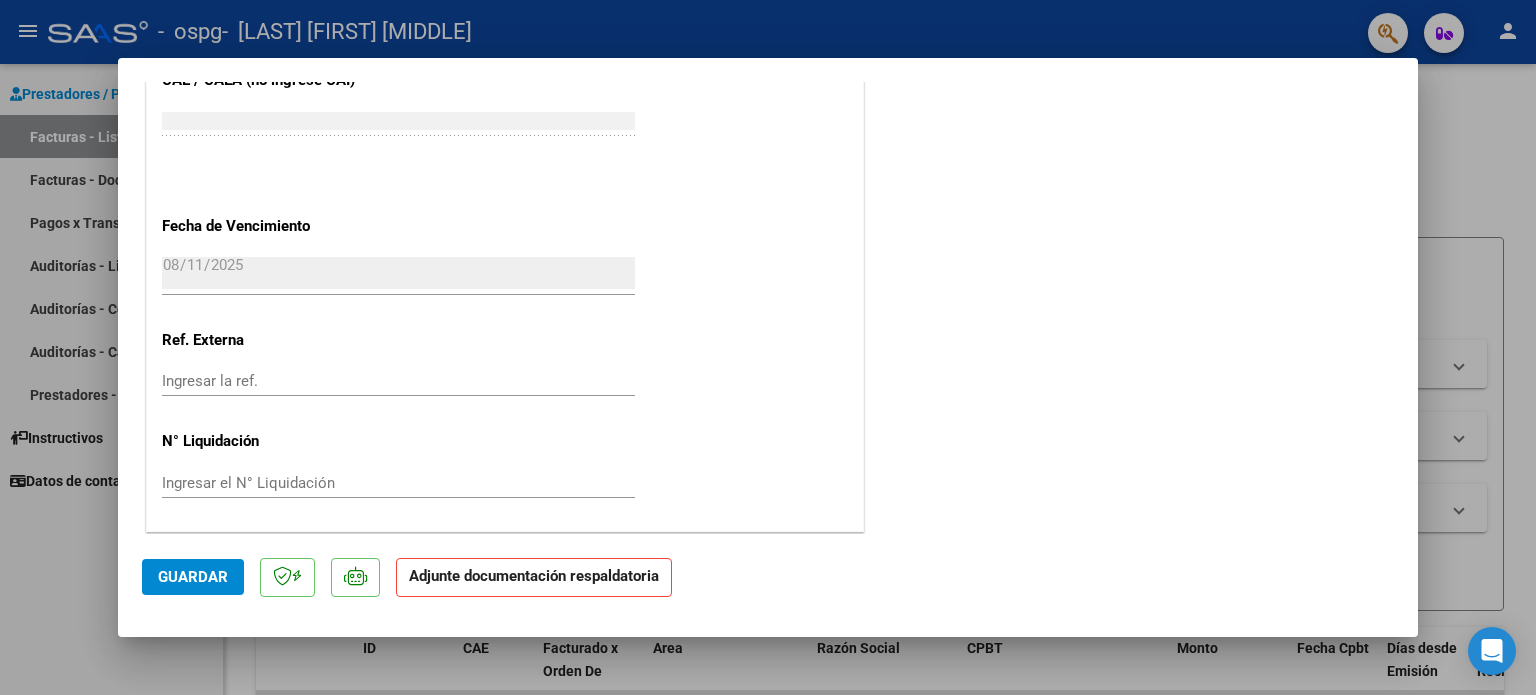 click on "Adjunte documentación respaldatoria" 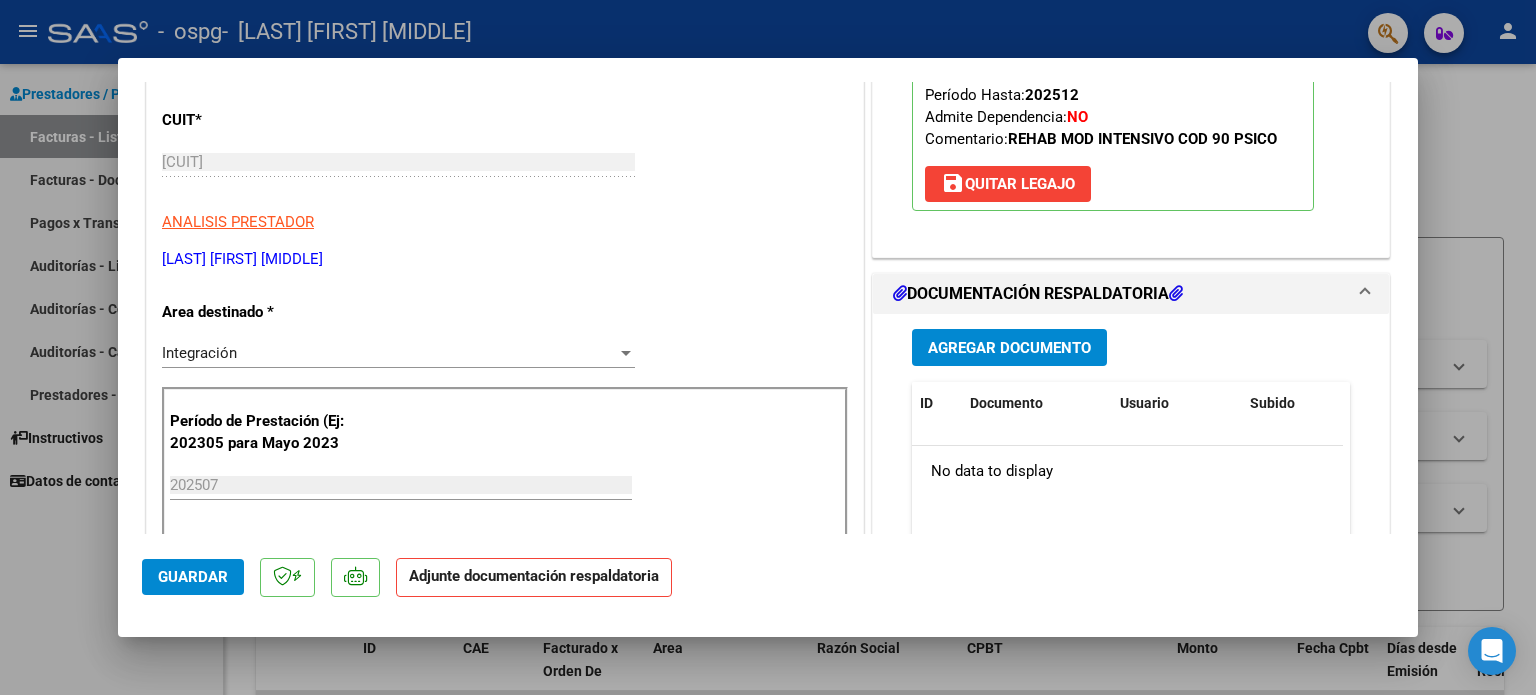scroll, scrollTop: 300, scrollLeft: 0, axis: vertical 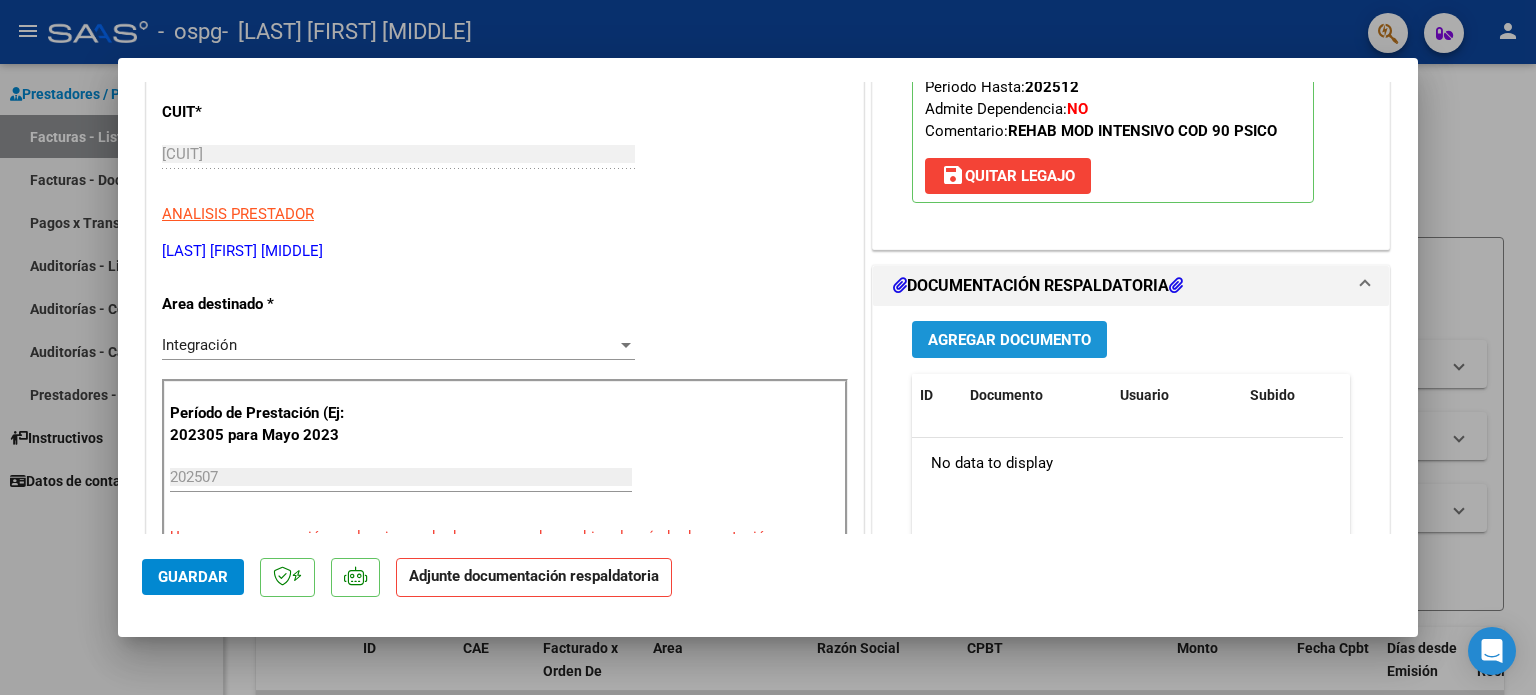 click on "Agregar Documento" at bounding box center [1009, 340] 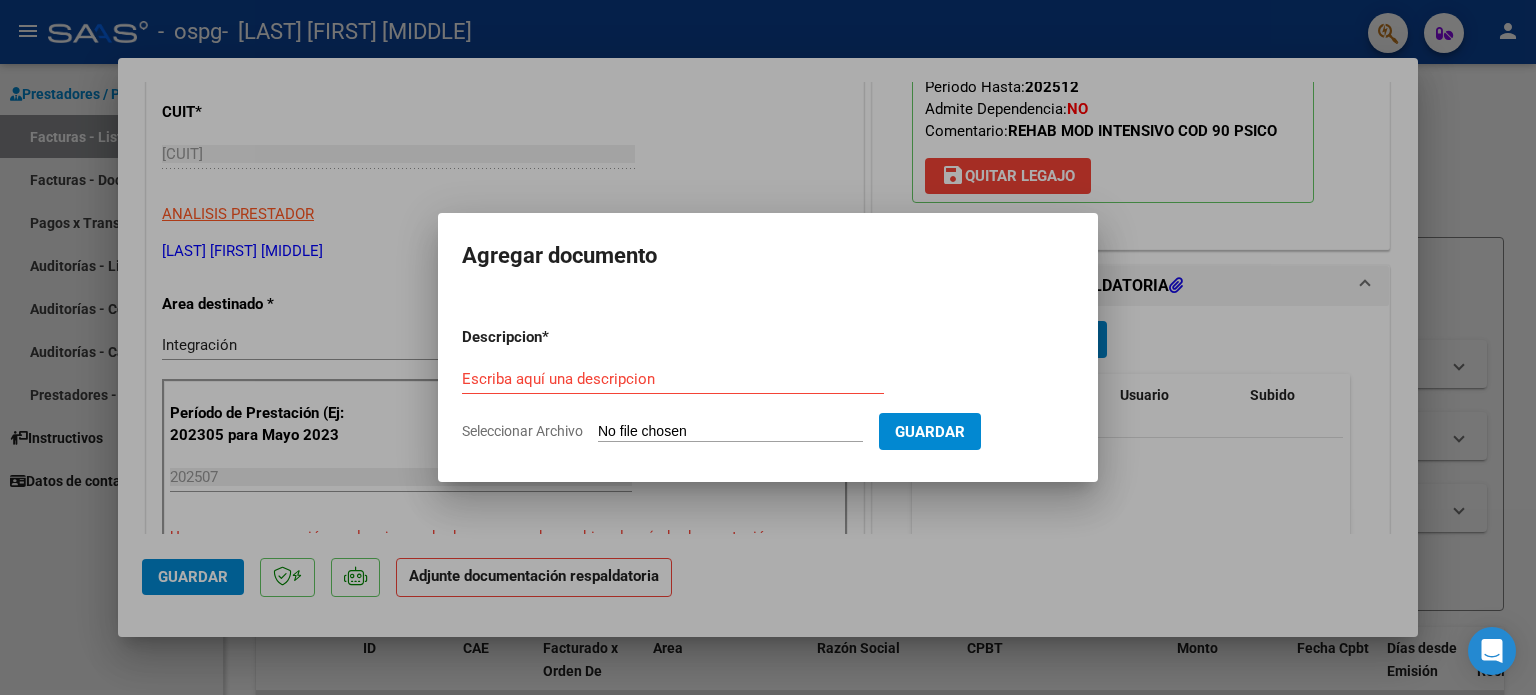 click on "Escriba aquí una descripcion" at bounding box center (673, 379) 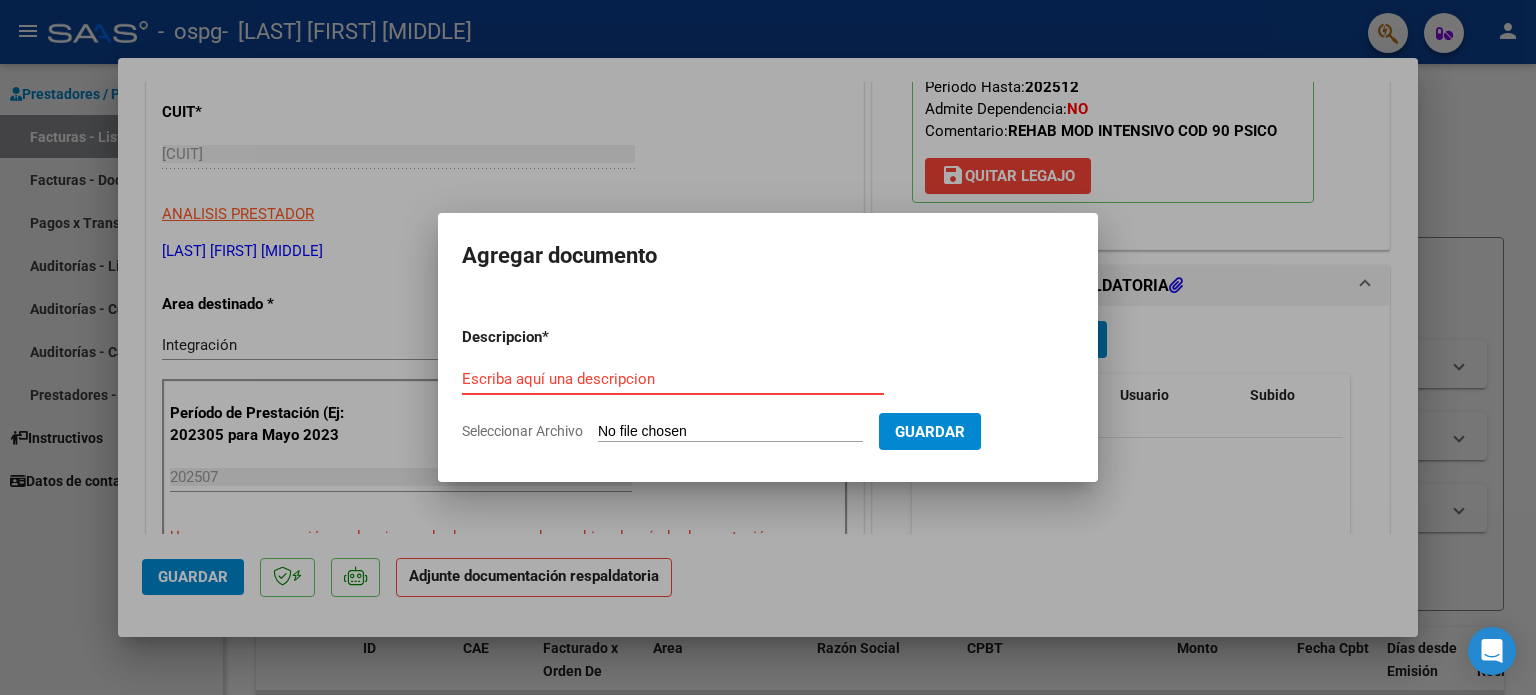 click on "Escriba aquí una descripcion" at bounding box center [673, 379] 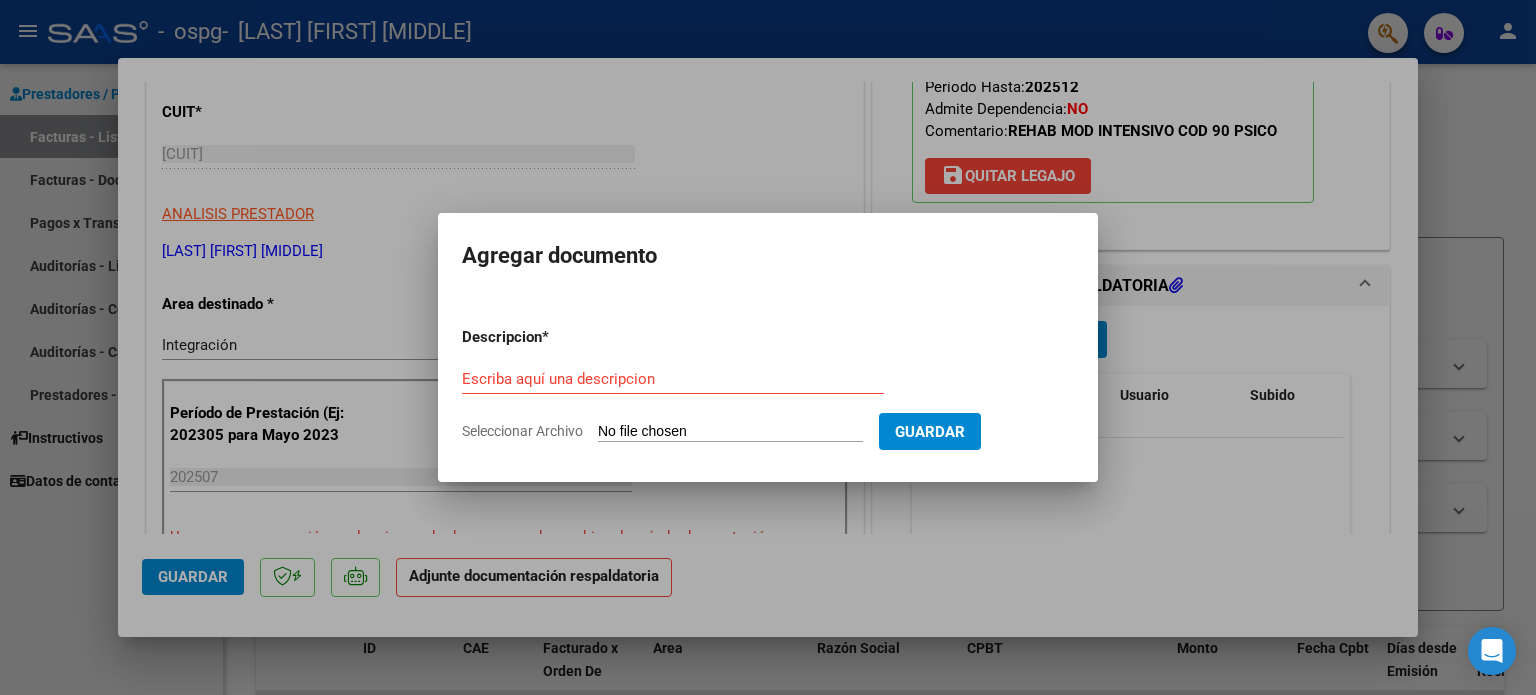 type on "C:\fakepath\Pradells Francisco - Asistencia 07.pdf" 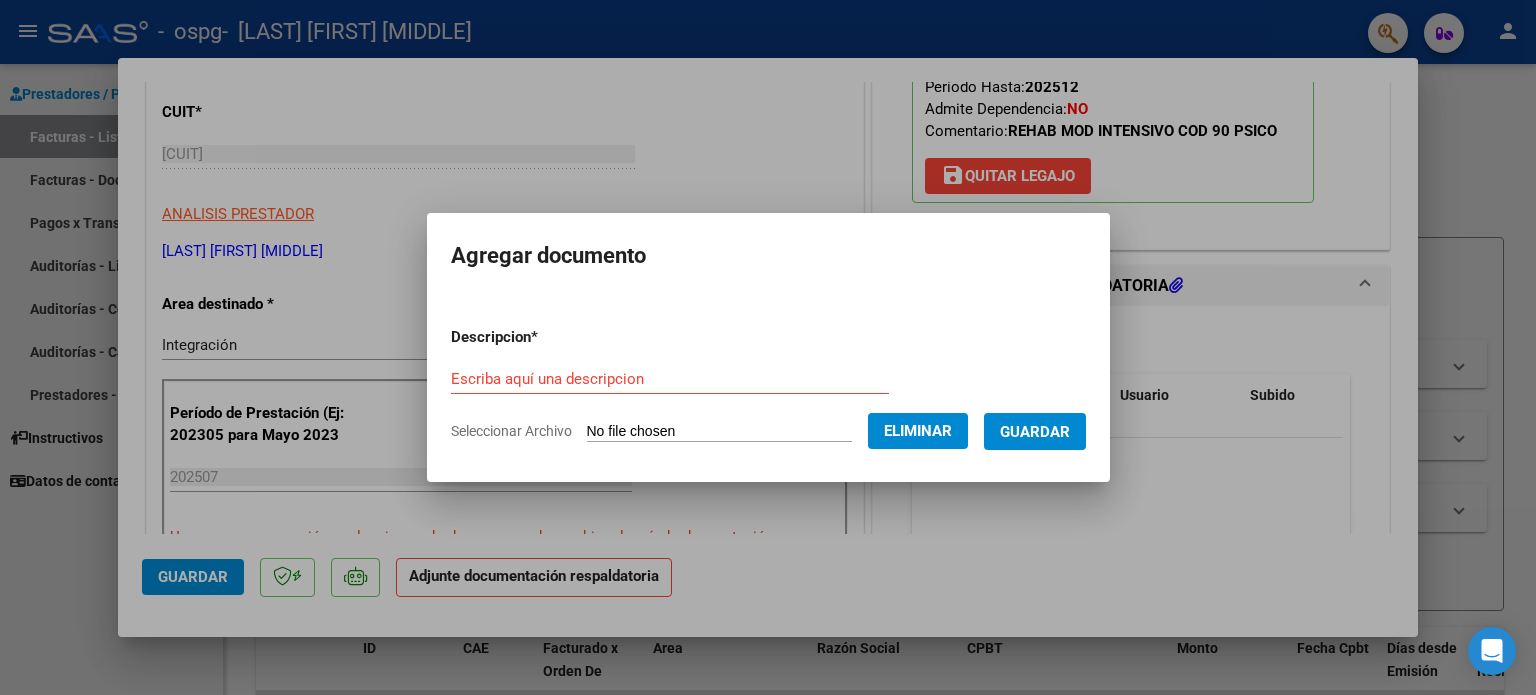 click on "Escriba aquí una descripcion" at bounding box center [670, 379] 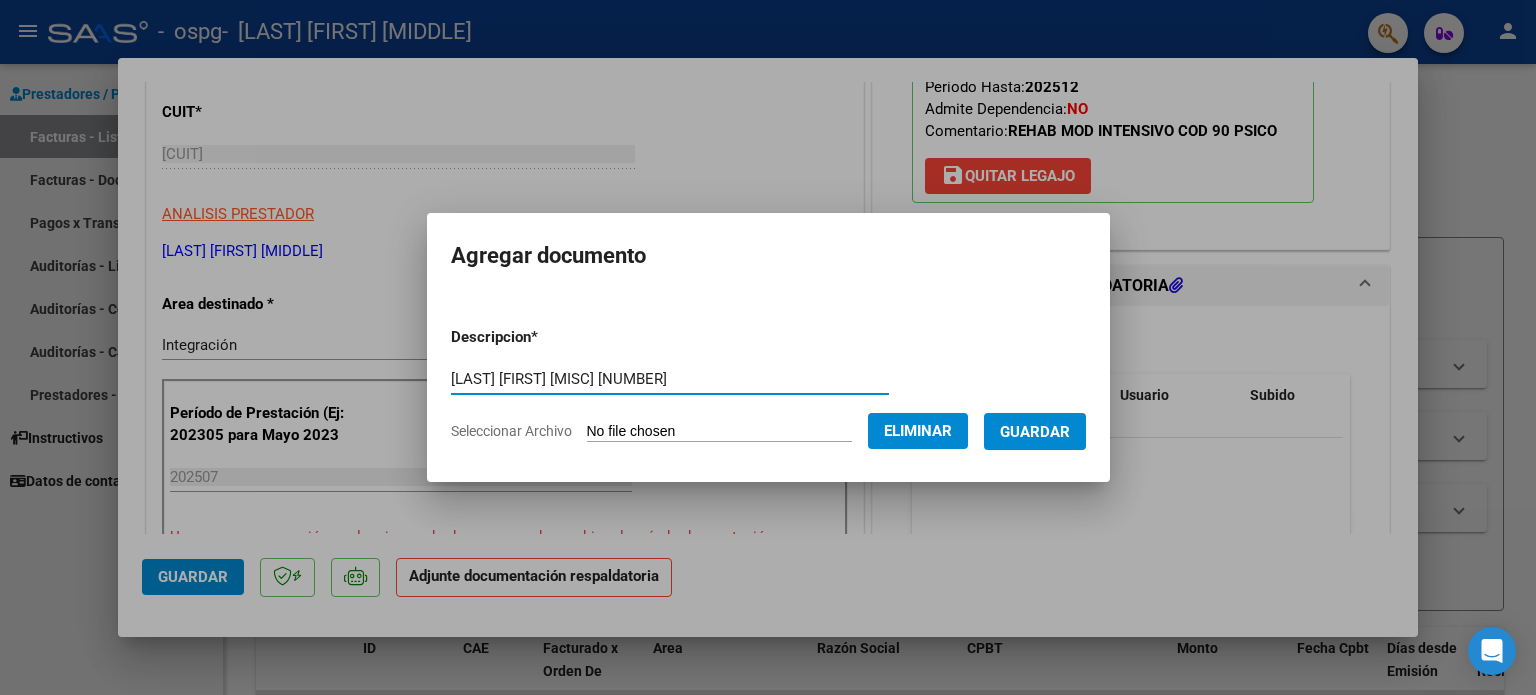 type on "Pradells Francisco Asistencia 07" 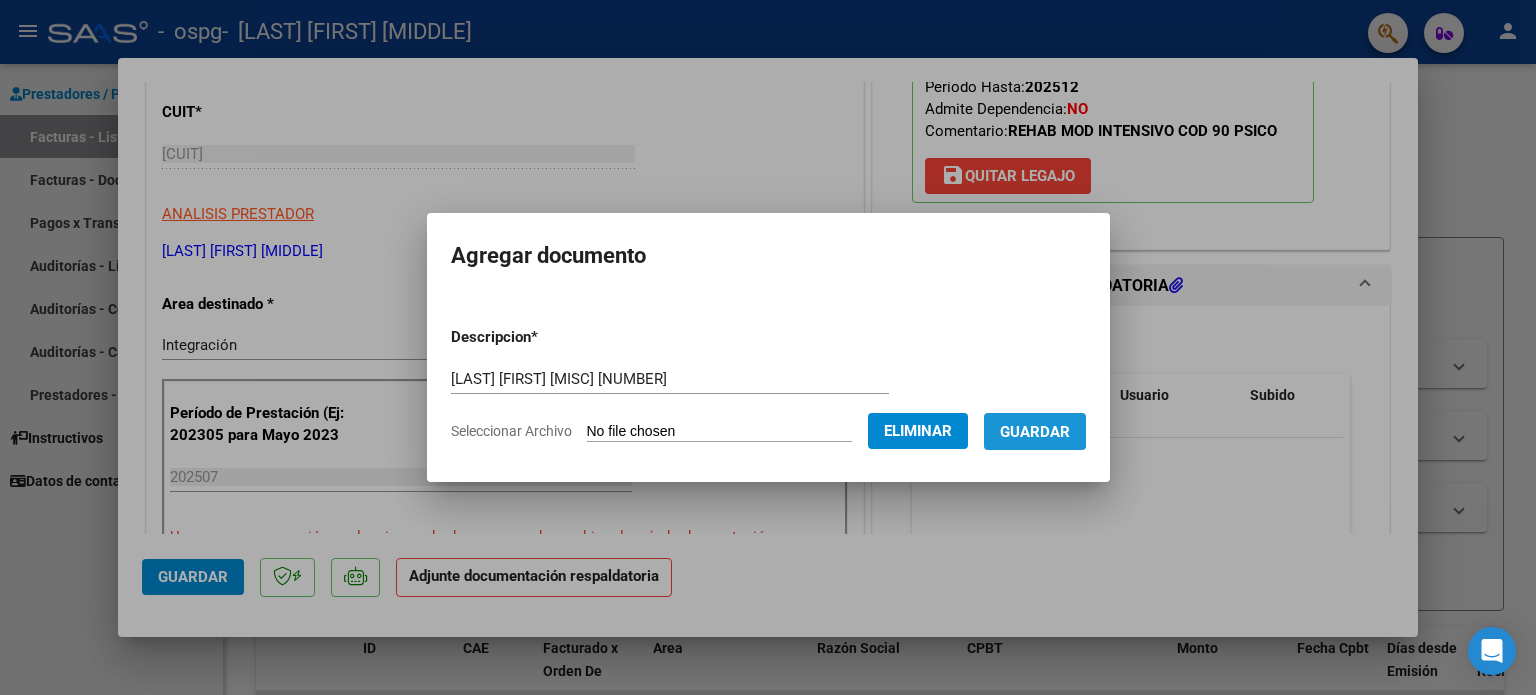 click on "Guardar" at bounding box center (1035, 432) 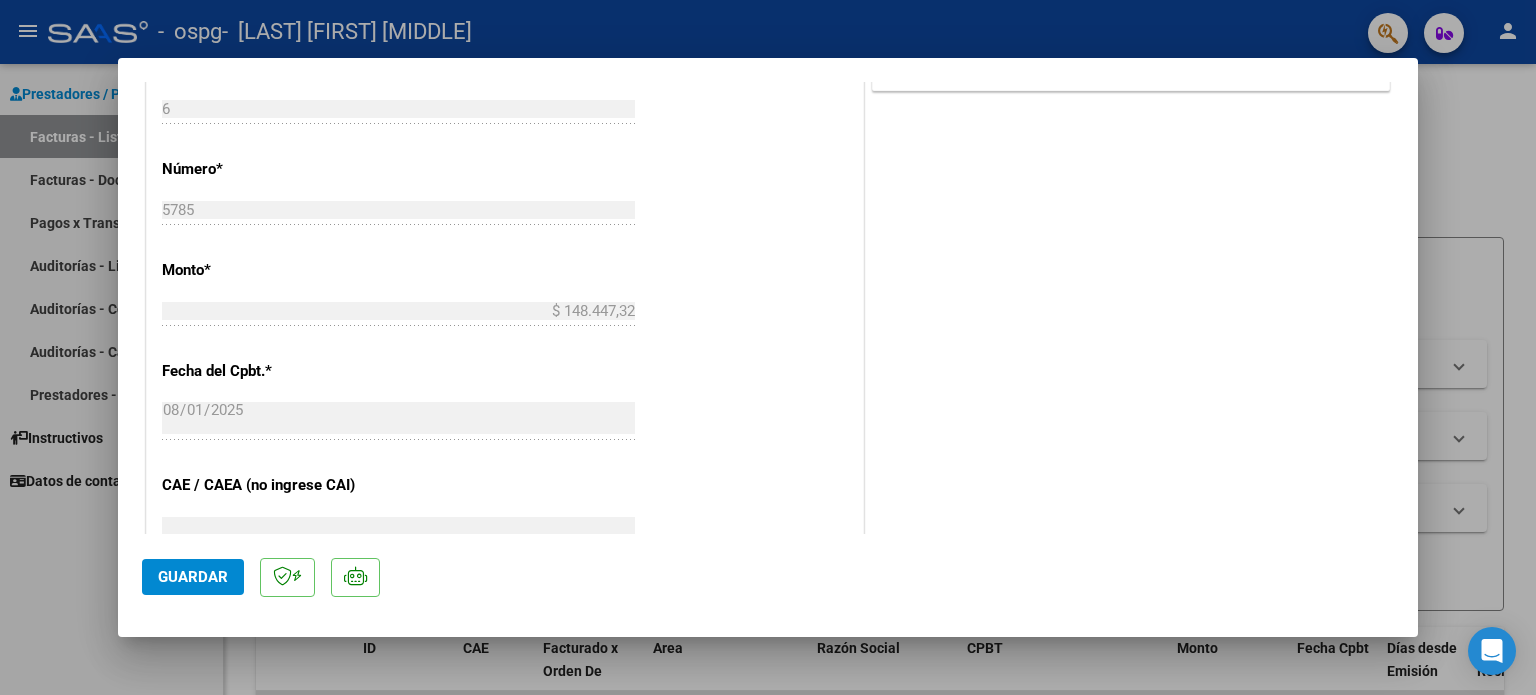 scroll, scrollTop: 1000, scrollLeft: 0, axis: vertical 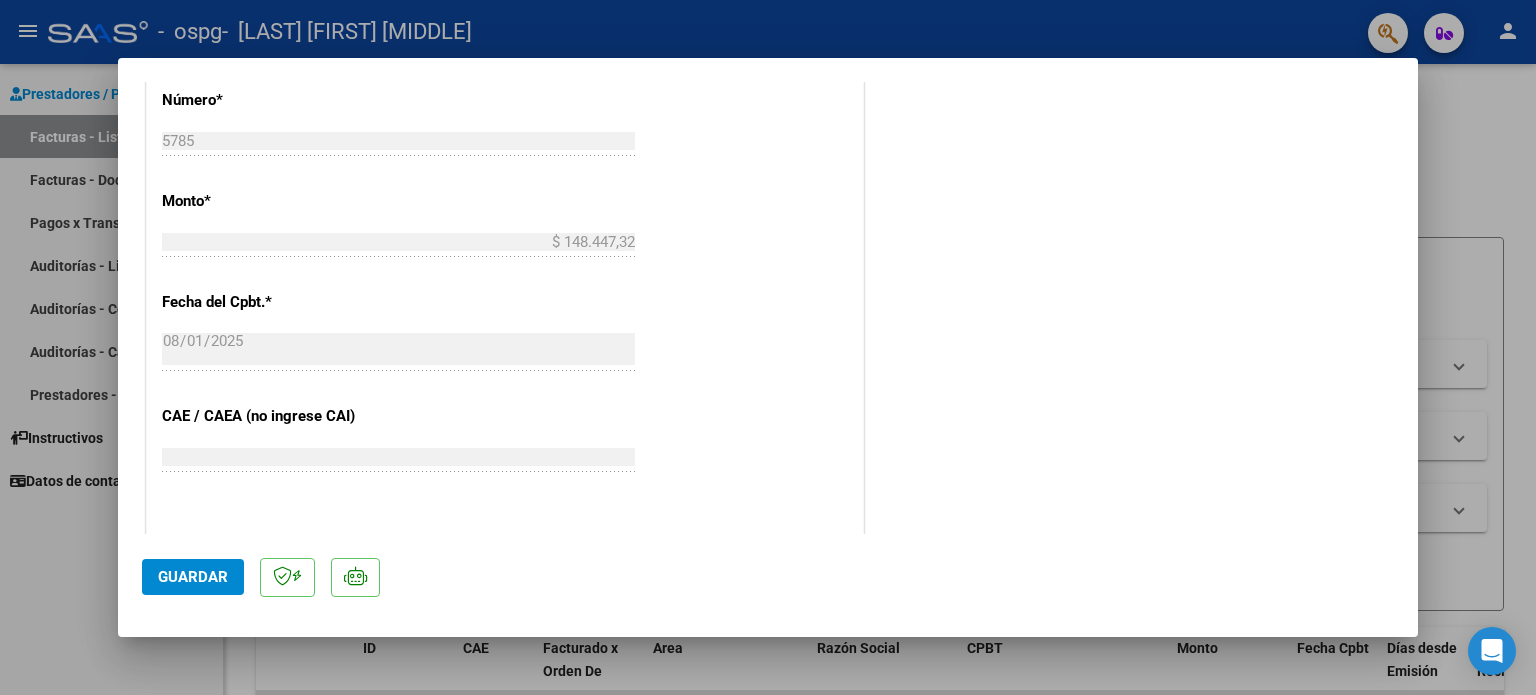 click on "Guardar" 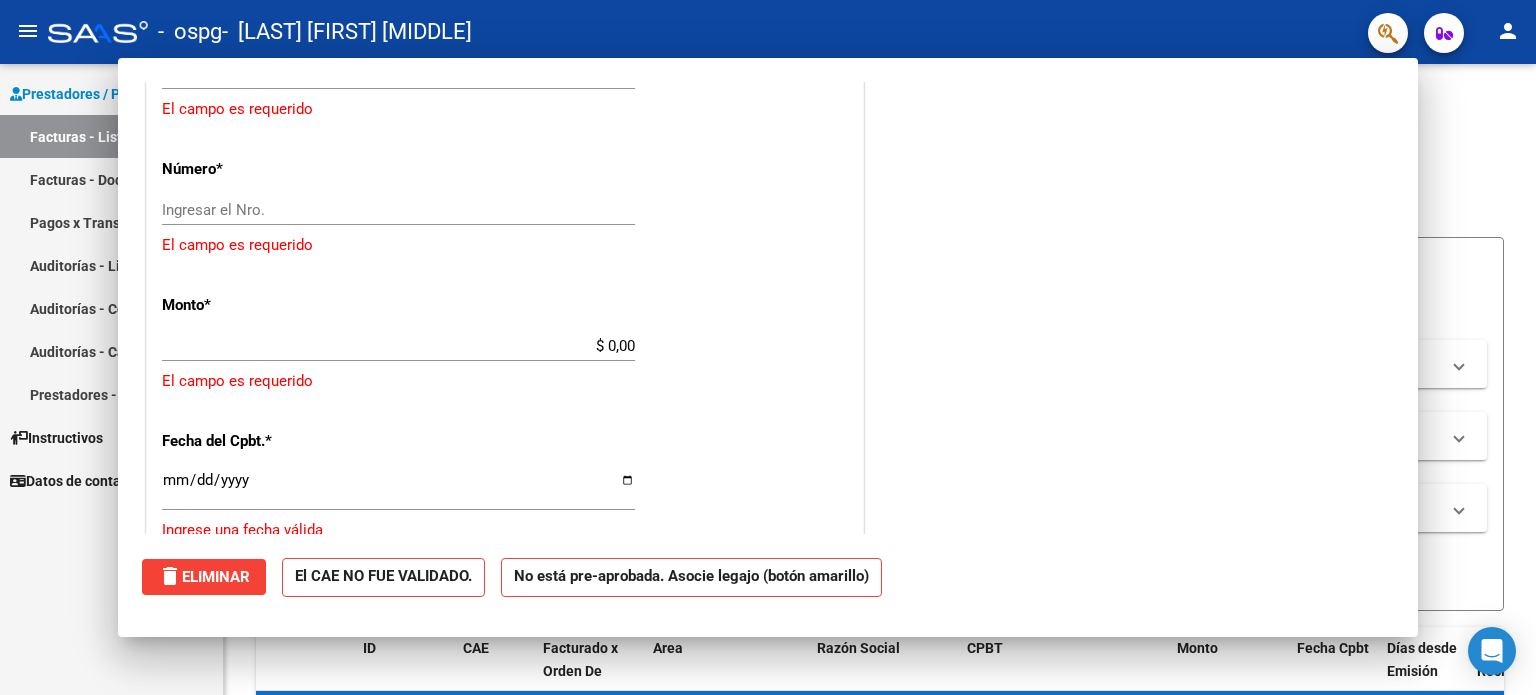 scroll, scrollTop: 0, scrollLeft: 0, axis: both 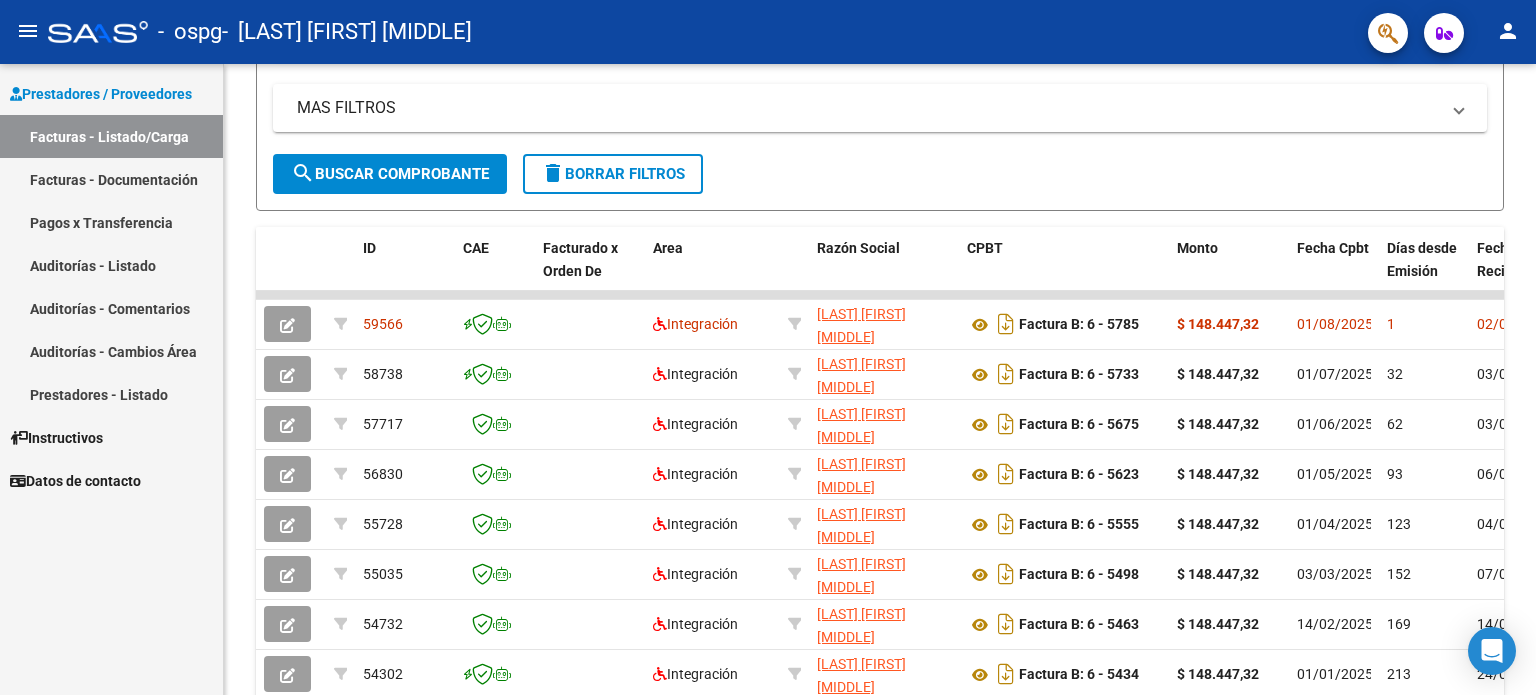 click on "person" 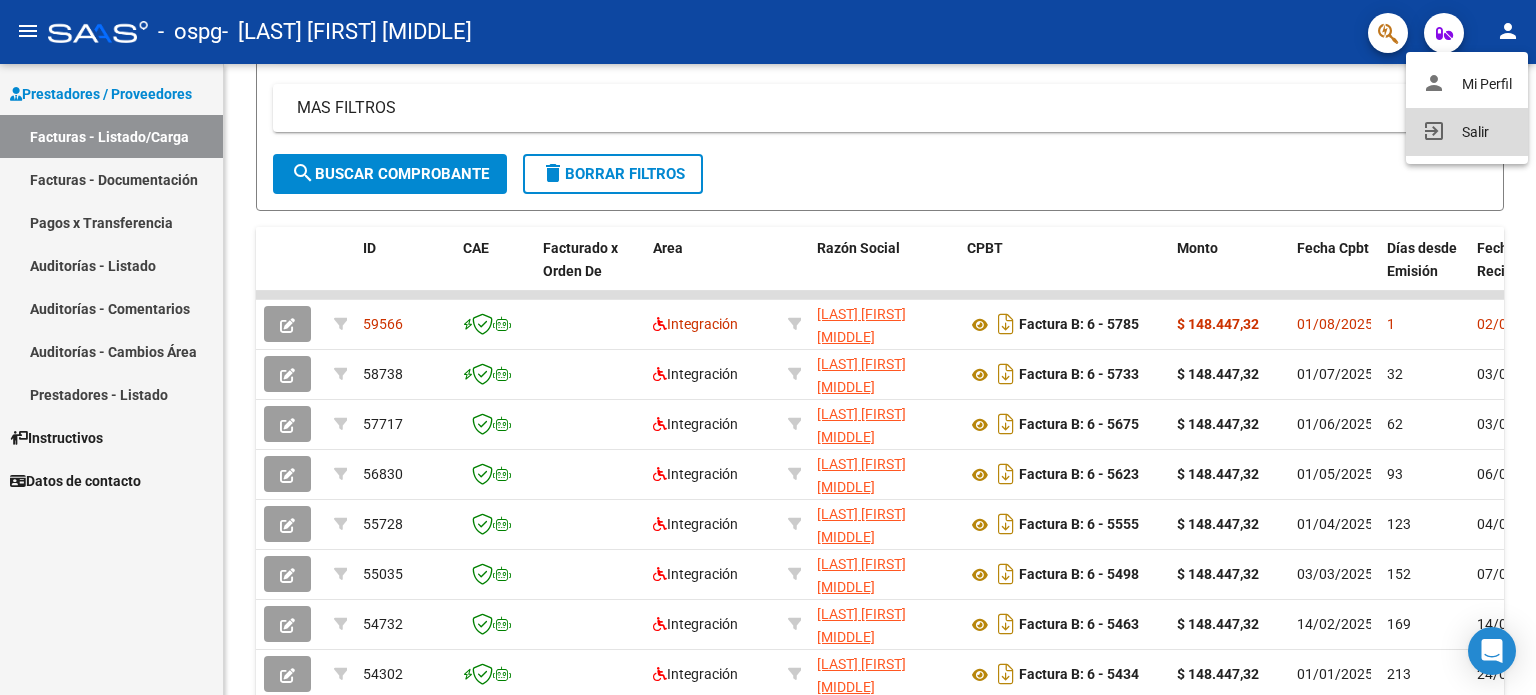 click on "exit_to_app  Salir" at bounding box center [1467, 132] 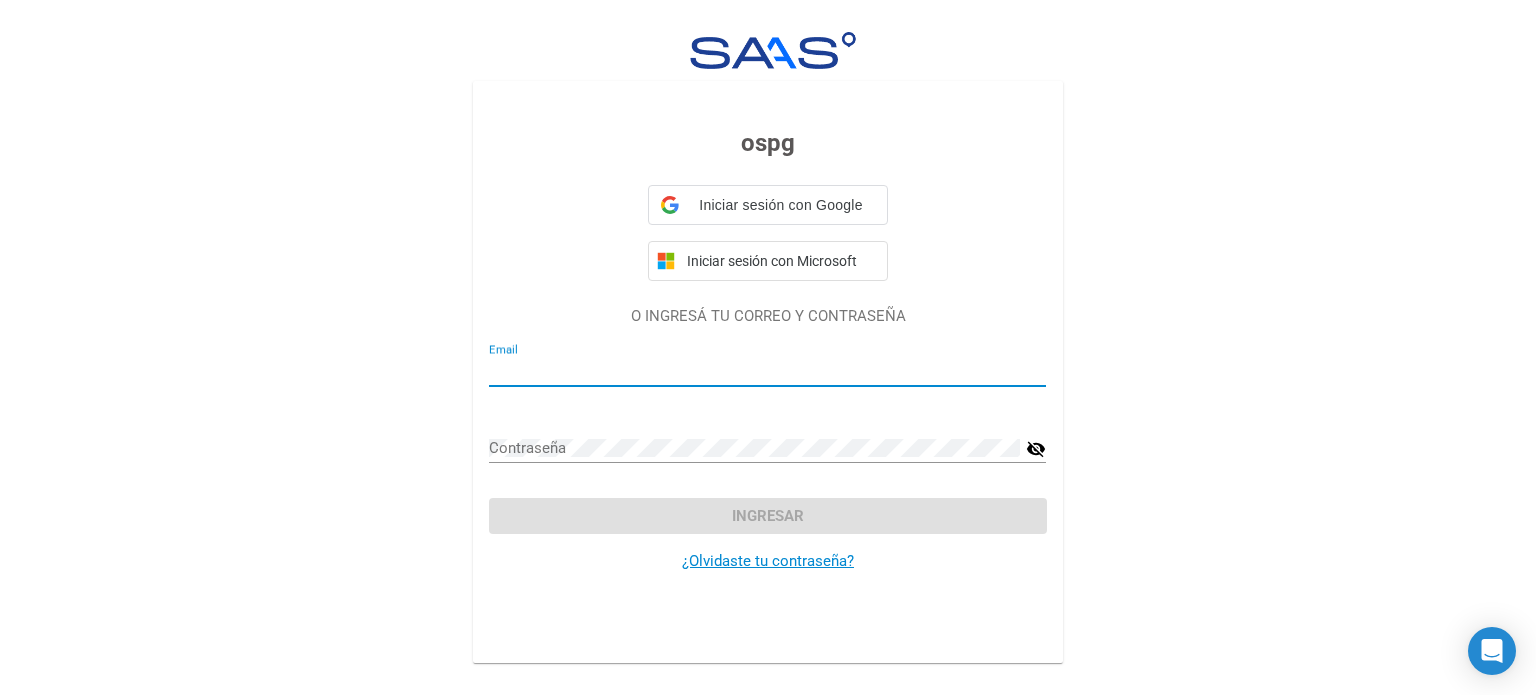 type on "[EMAIL]" 